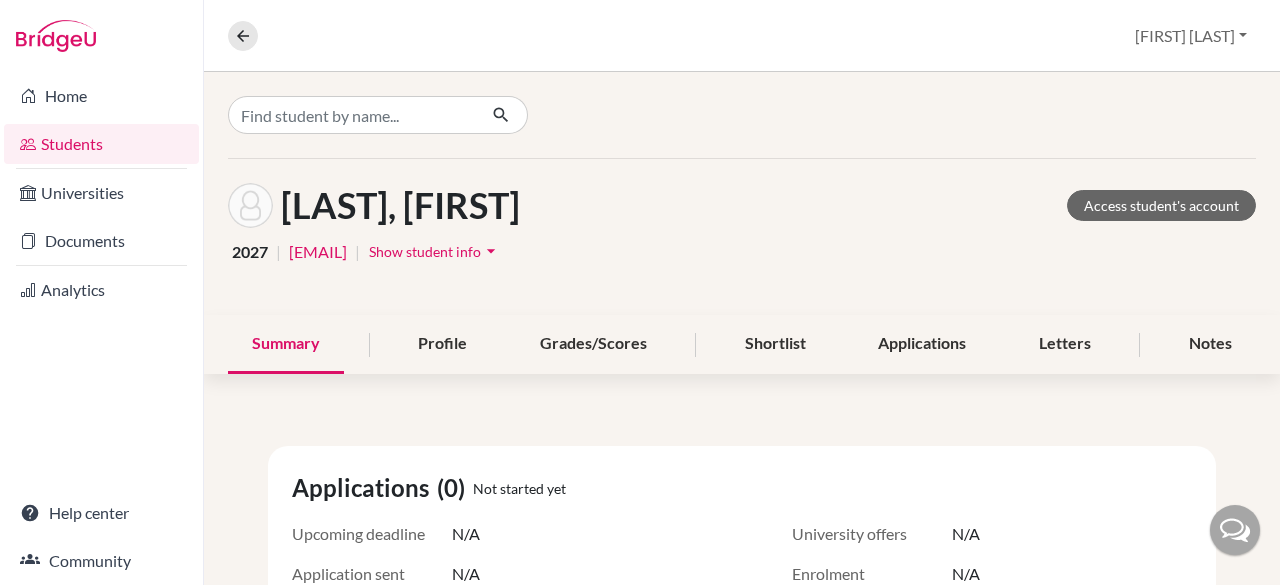 scroll, scrollTop: 0, scrollLeft: 0, axis: both 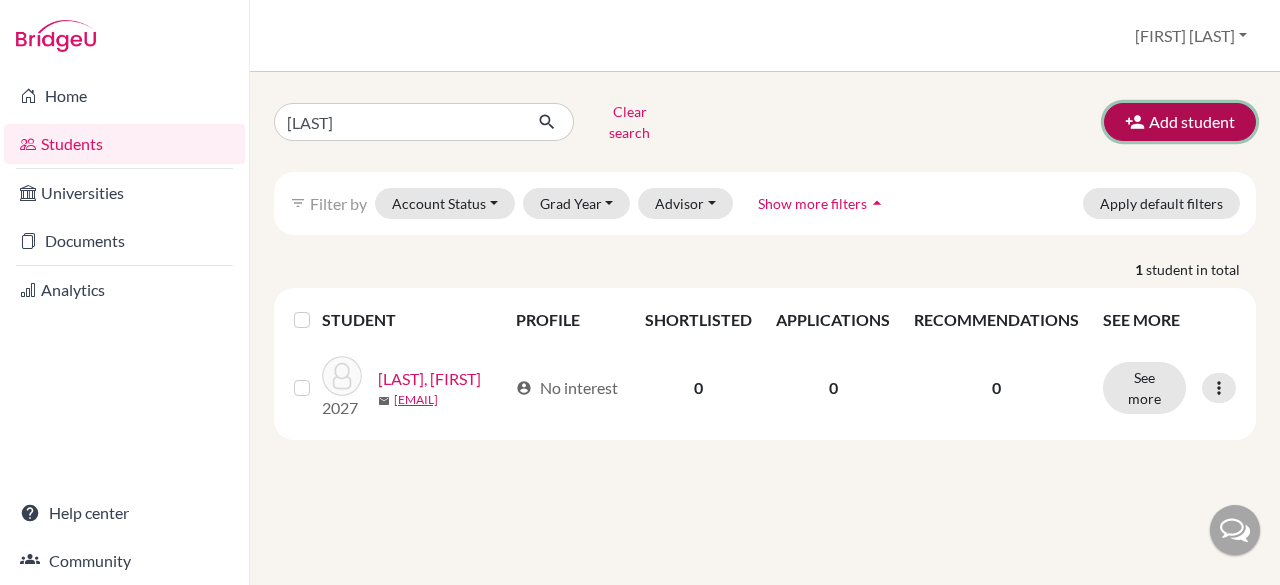 click on "Add student" at bounding box center [1180, 122] 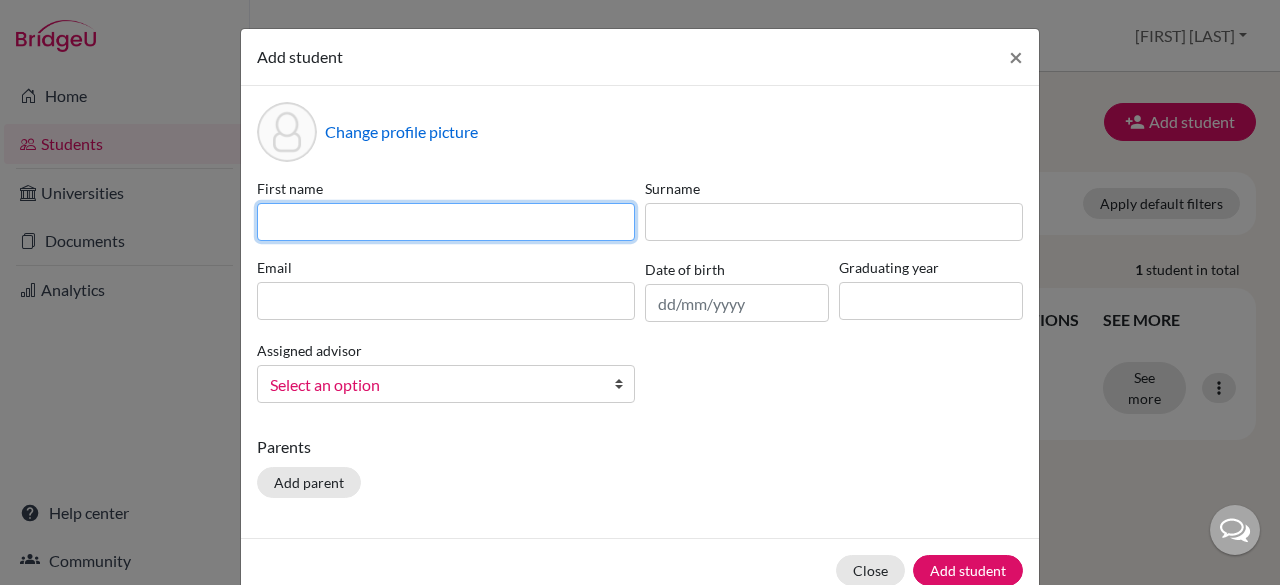 click at bounding box center [446, 222] 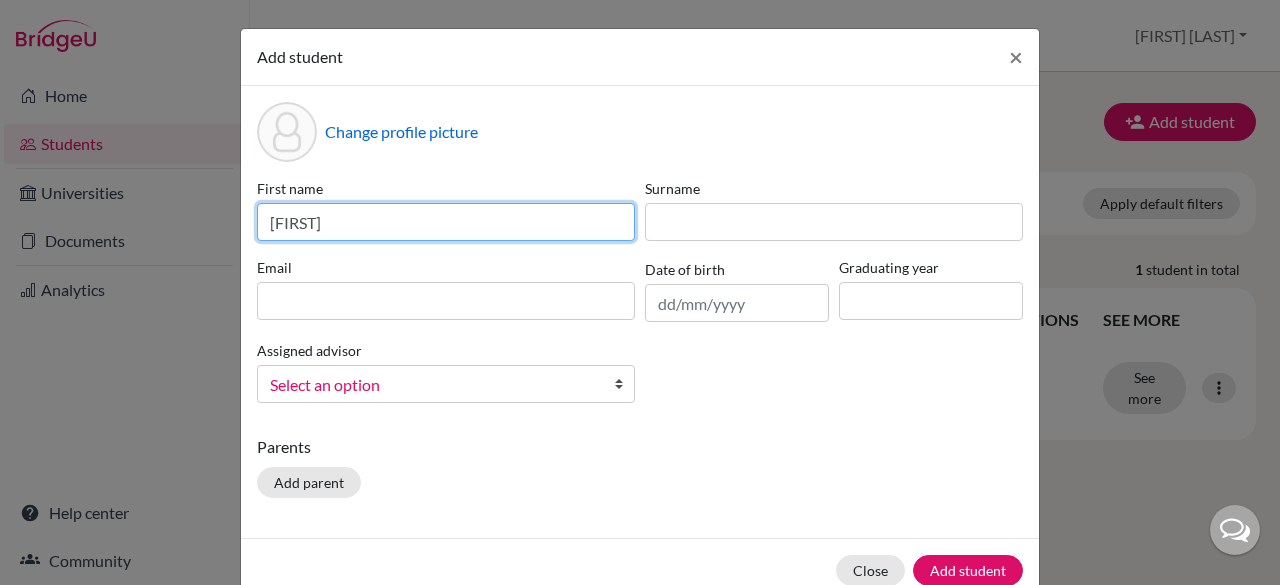type on "[FIRST]" 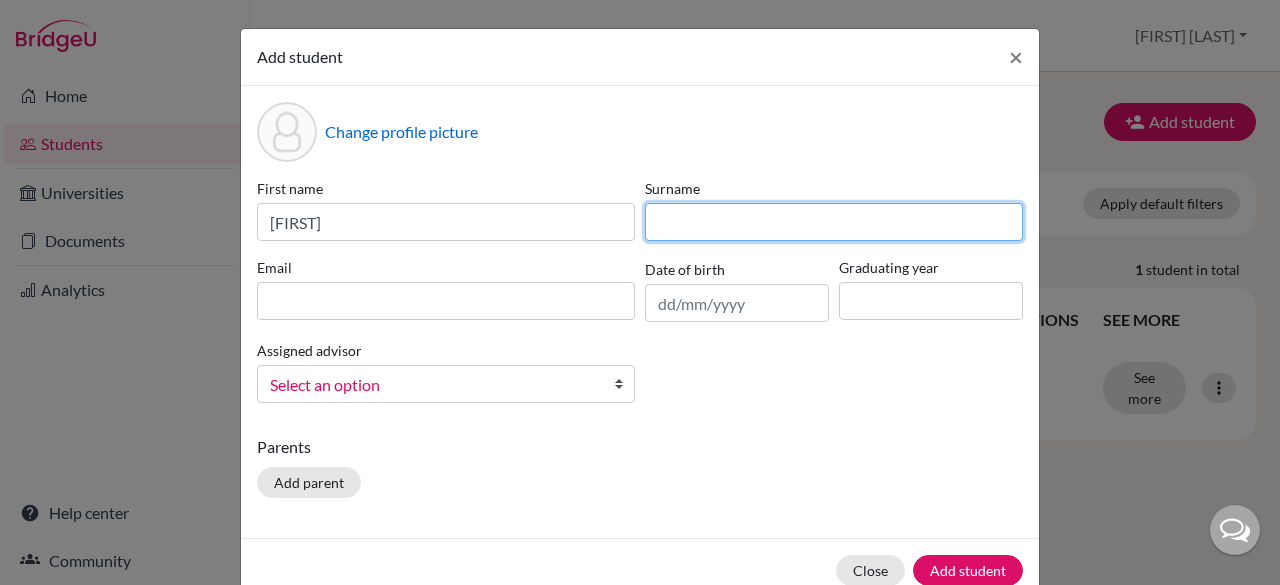 click at bounding box center (834, 222) 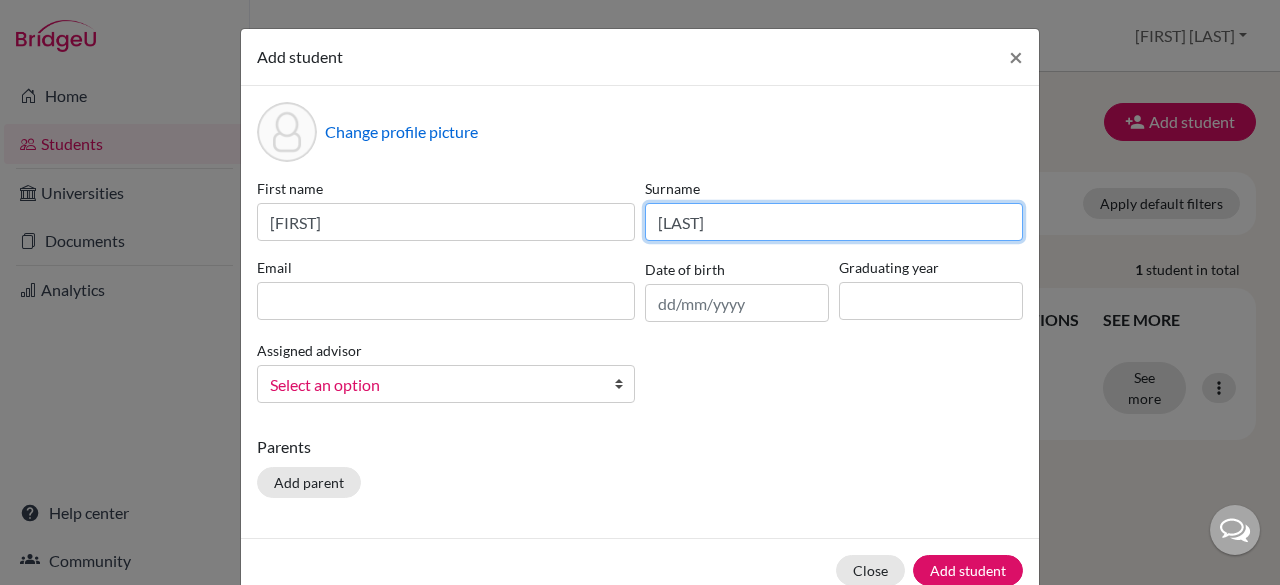 type on "[LAST]" 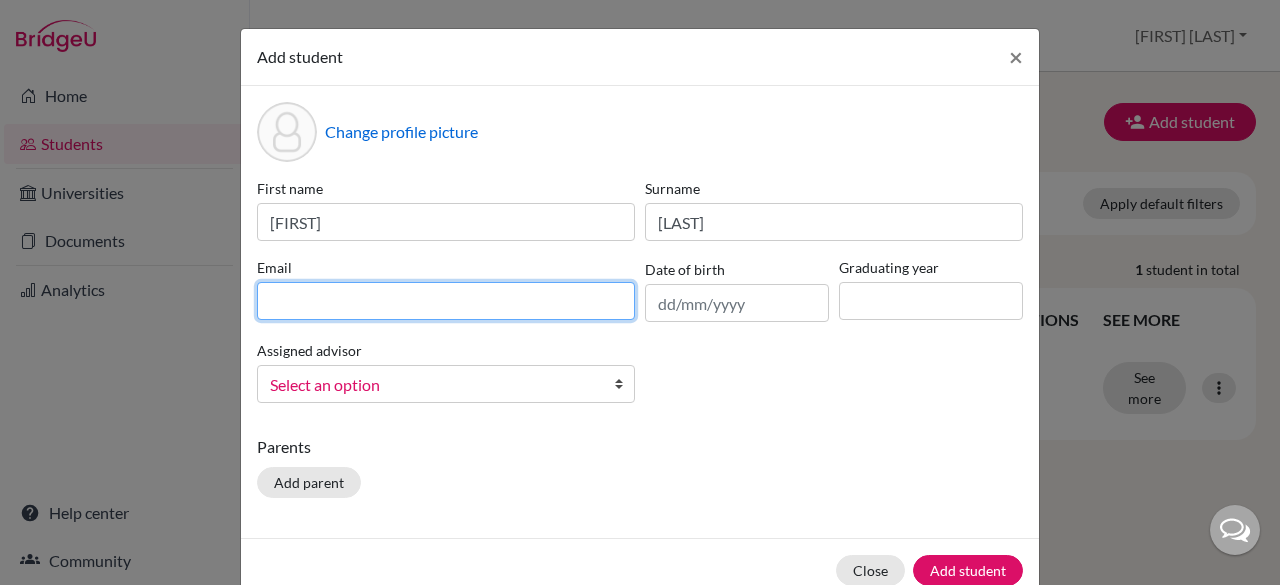 click at bounding box center (446, 301) 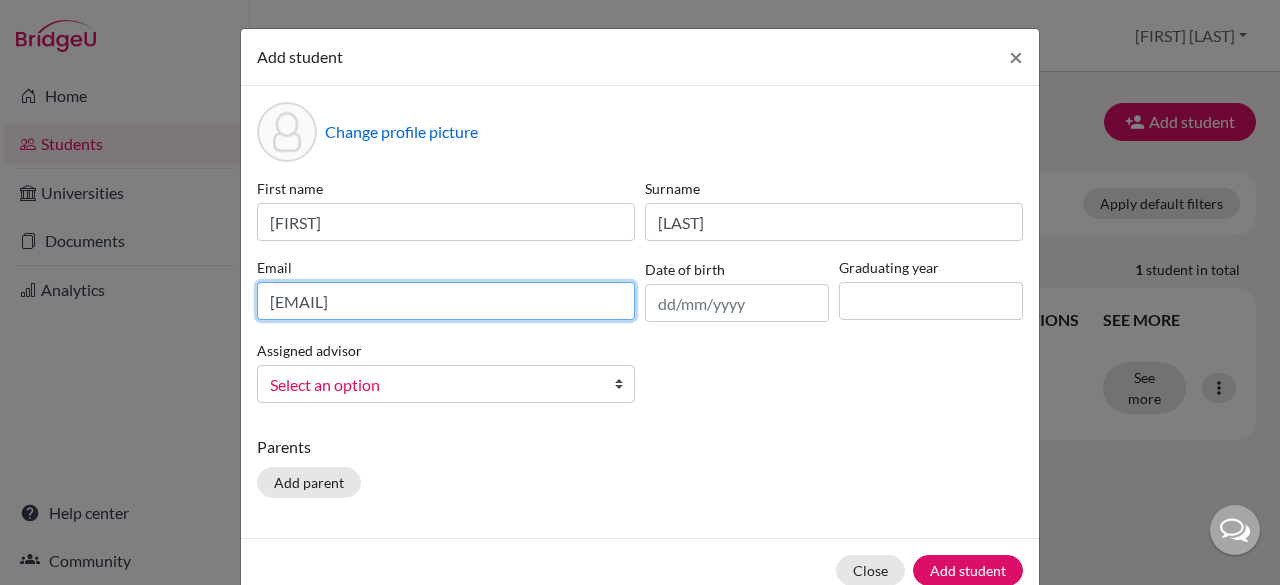 type on "[EMAIL]" 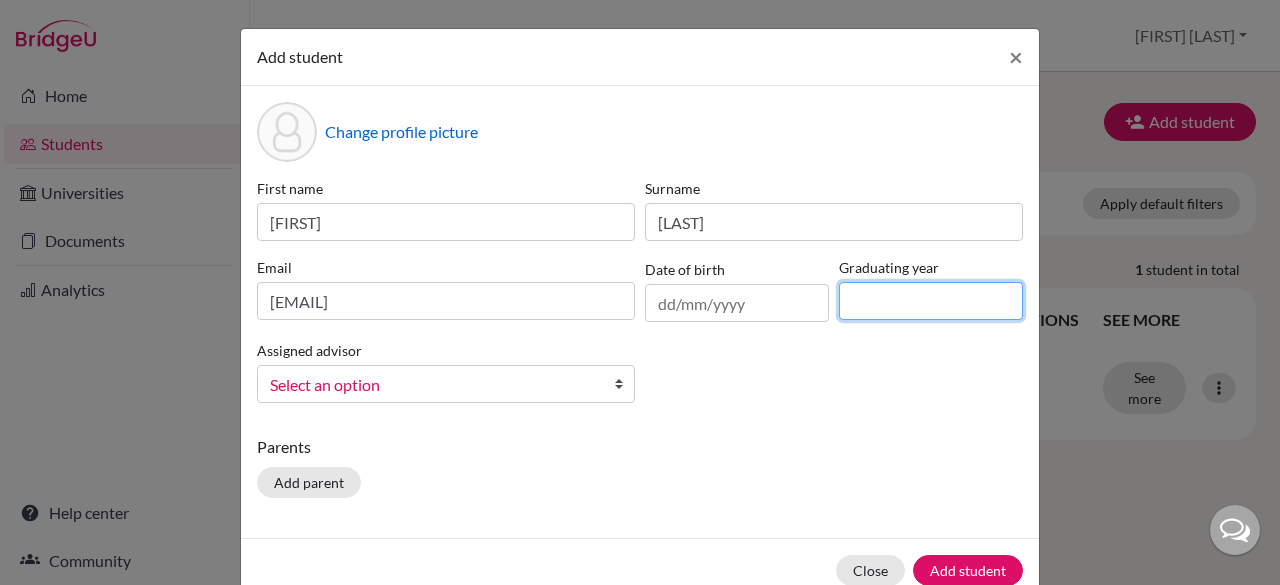 click at bounding box center [931, 301] 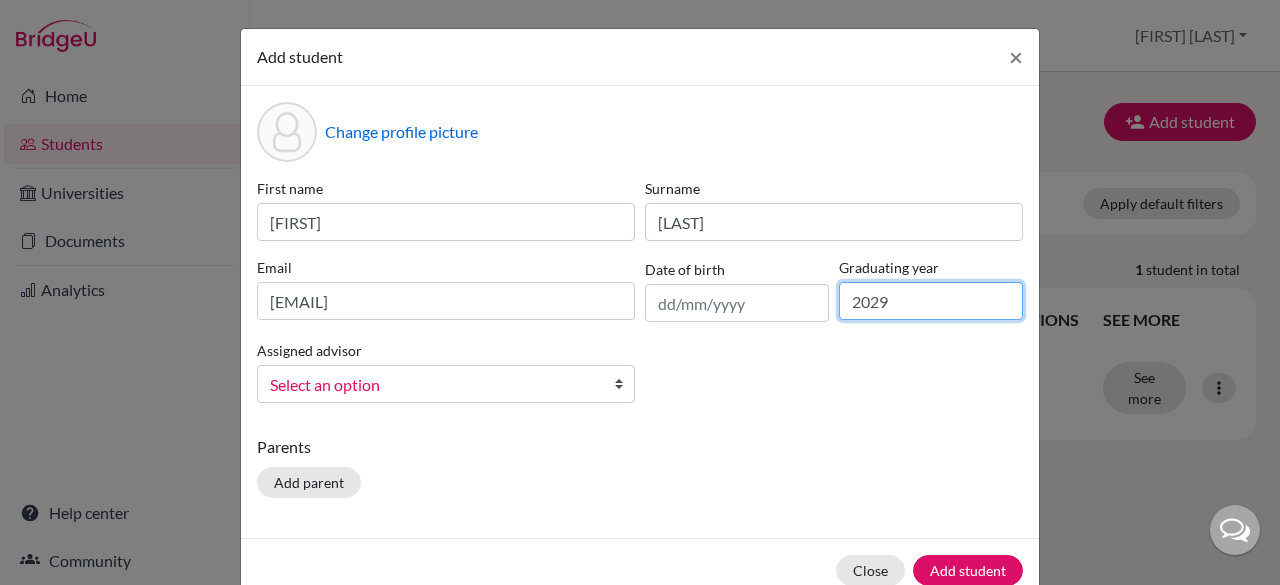 type on "2029" 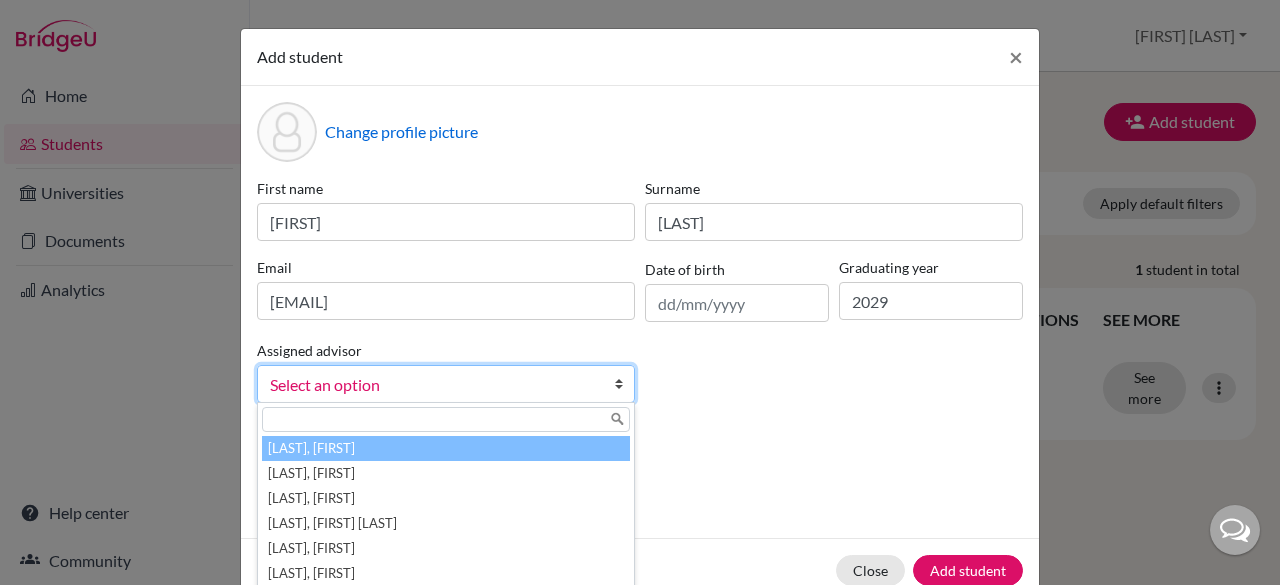 click on "Select an option" at bounding box center [433, 385] 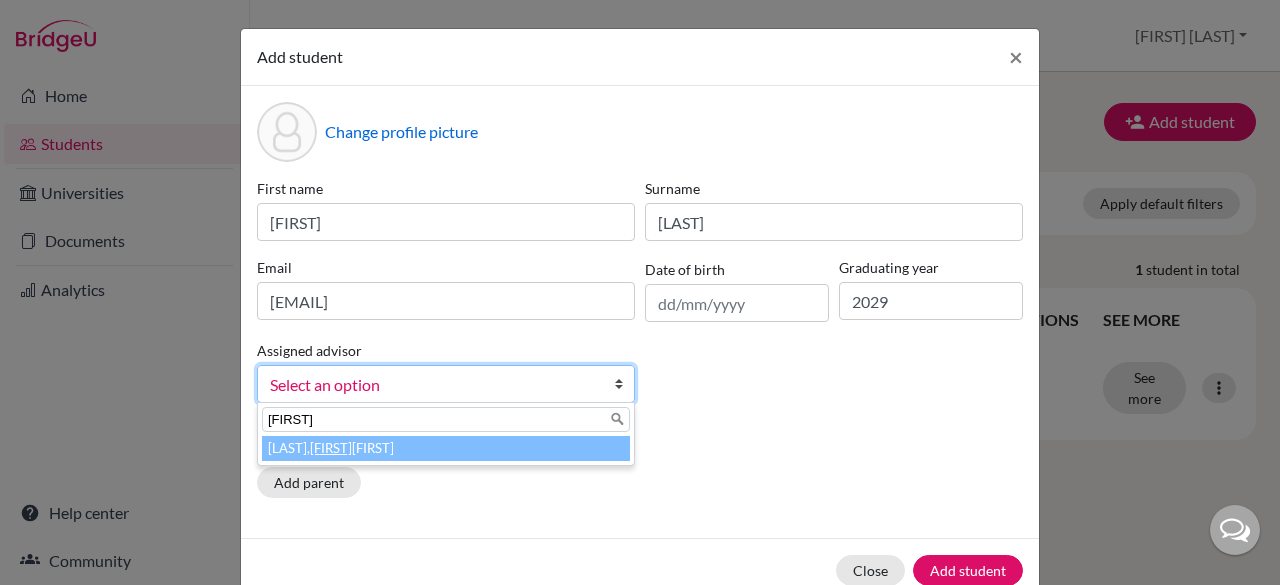 type on "[FIRST]" 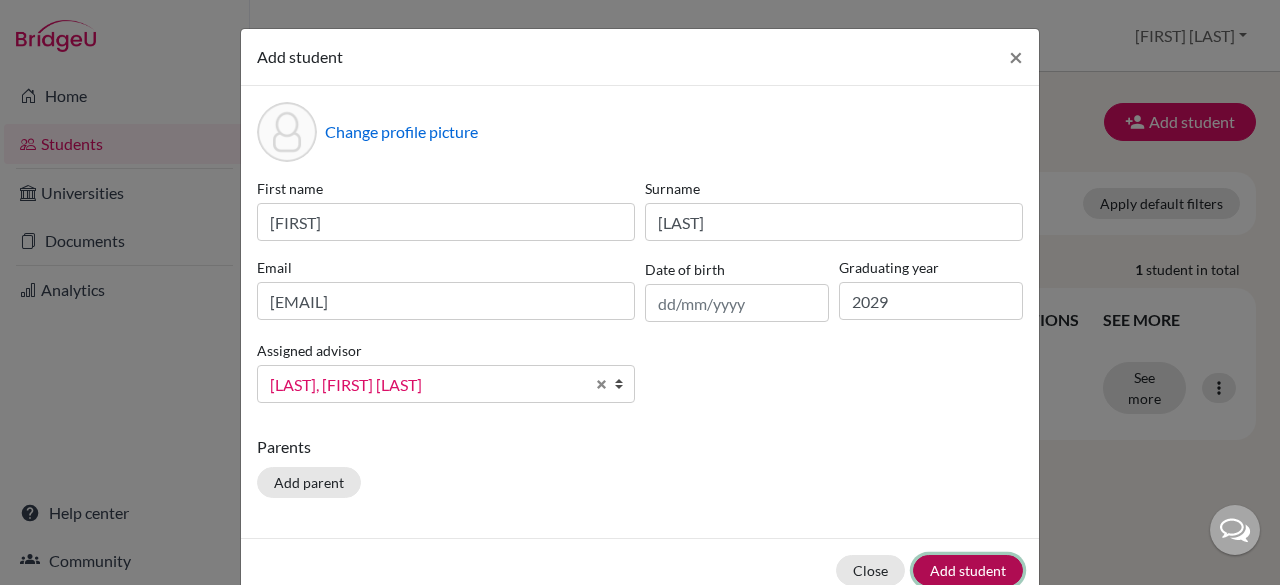 click on "Add student" at bounding box center (968, 570) 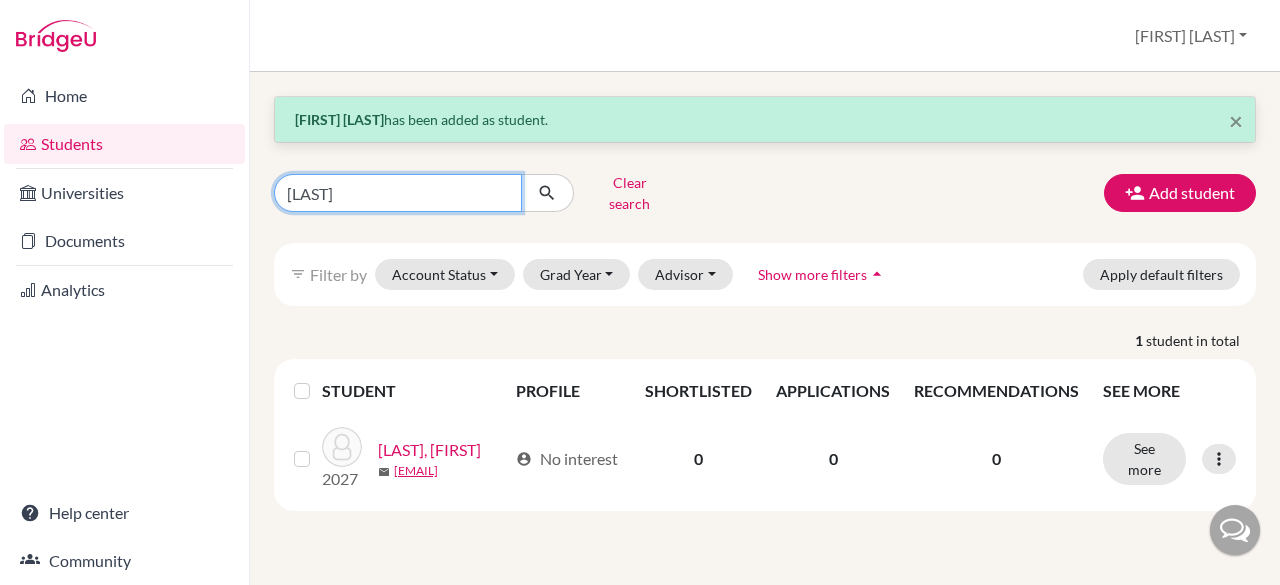 click on "[LAST]" at bounding box center (398, 193) 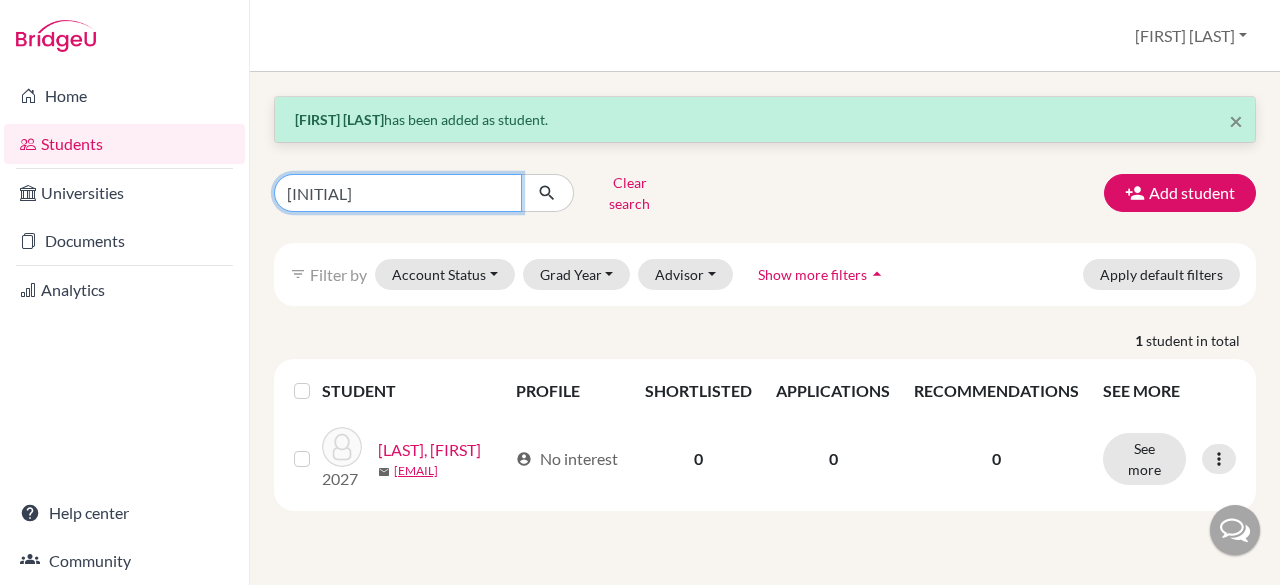 type on "m" 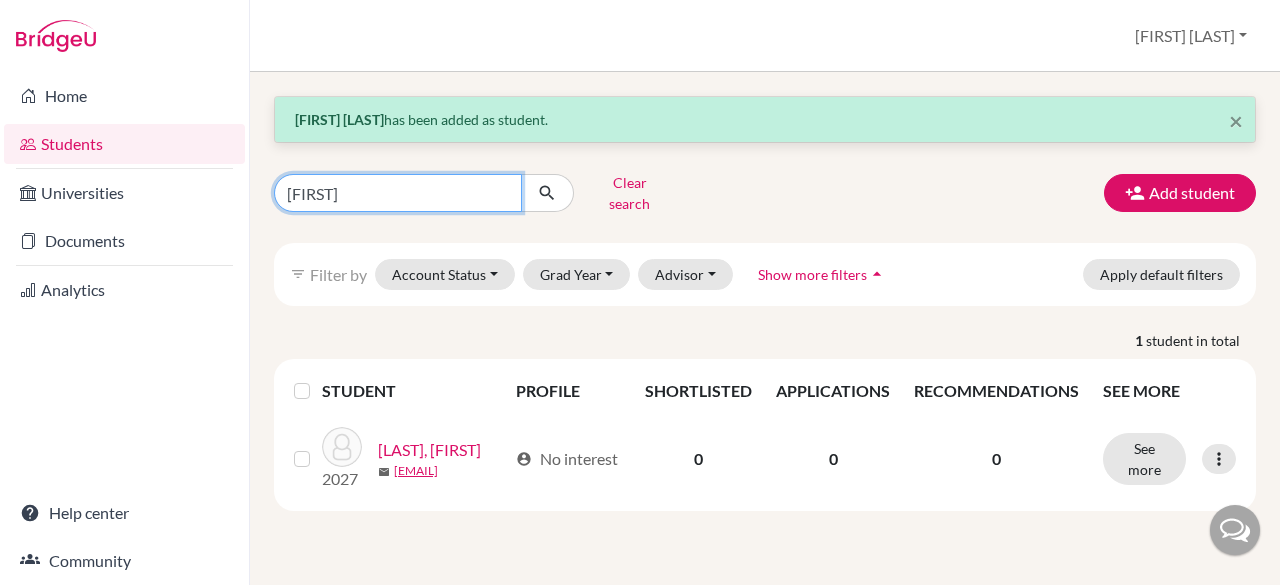 type on "[FIRST]" 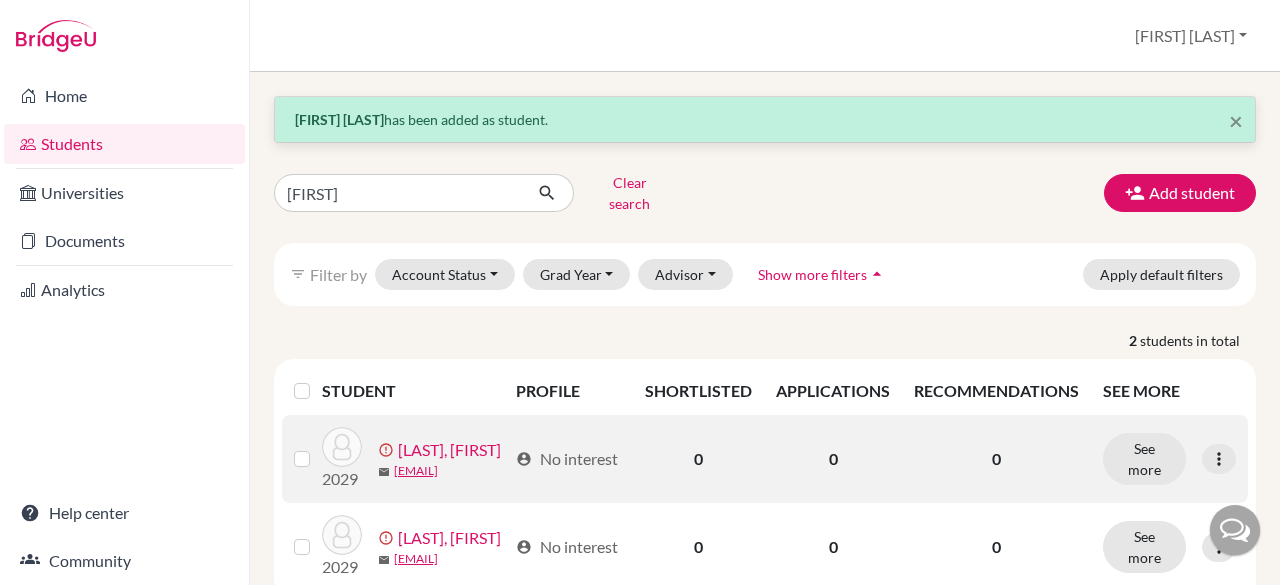 click on "[LAST], [FIRST]" at bounding box center [449, 450] 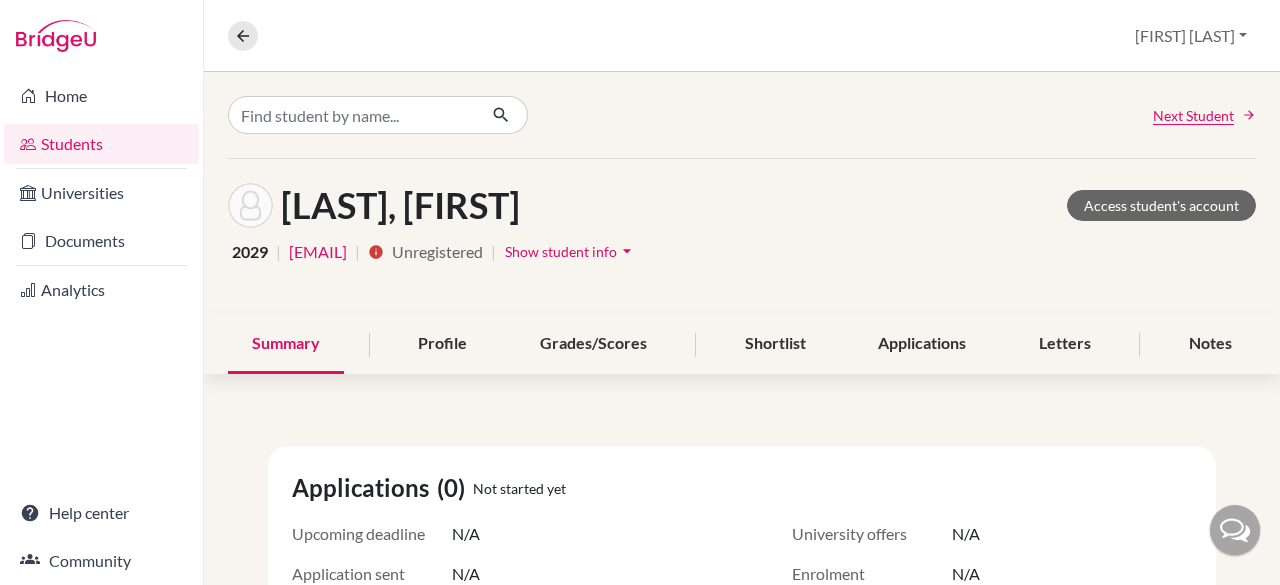 click on "arrow_drop_down" at bounding box center [627, 251] 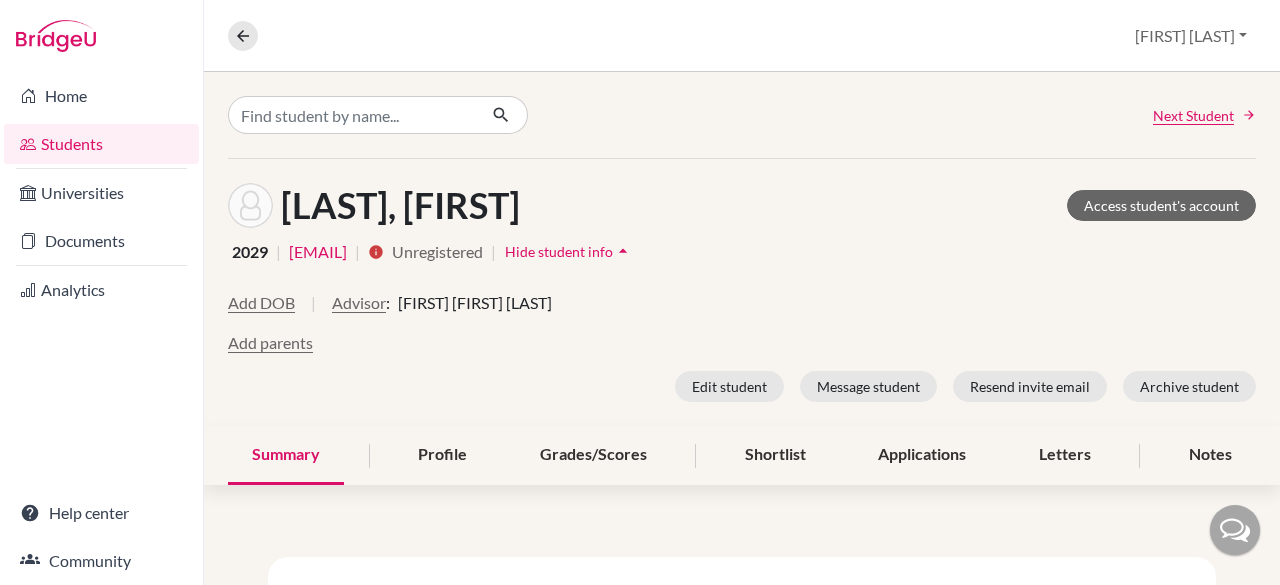 click on "Hide student info" at bounding box center [559, 251] 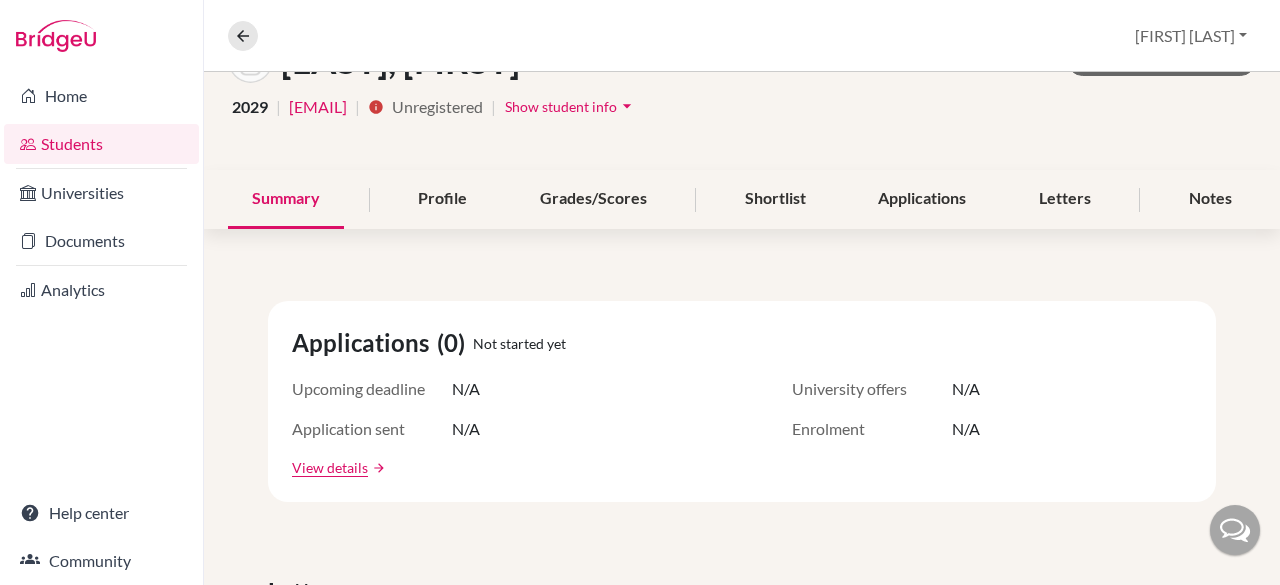 scroll, scrollTop: 0, scrollLeft: 0, axis: both 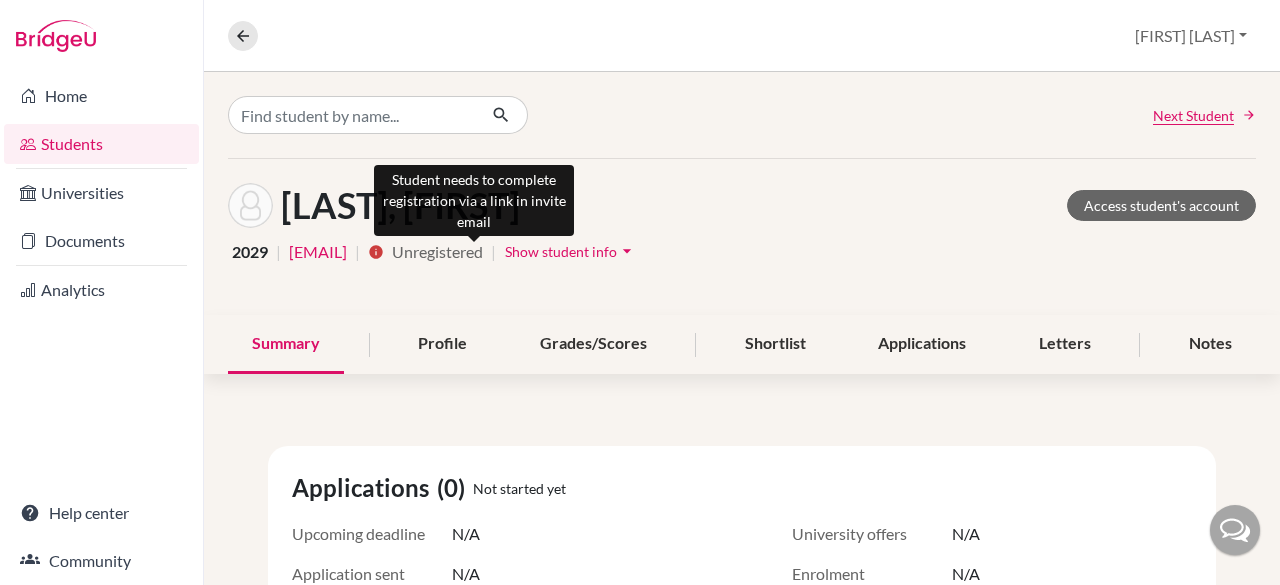 click on "info" 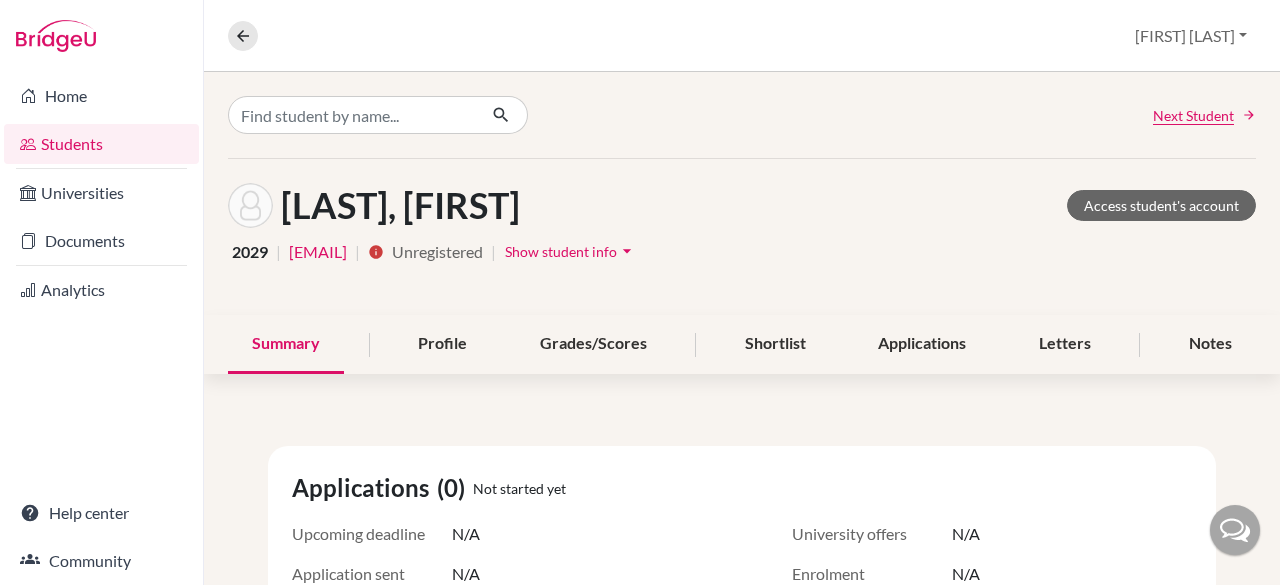 click on "[EMAIL]" at bounding box center (318, 252) 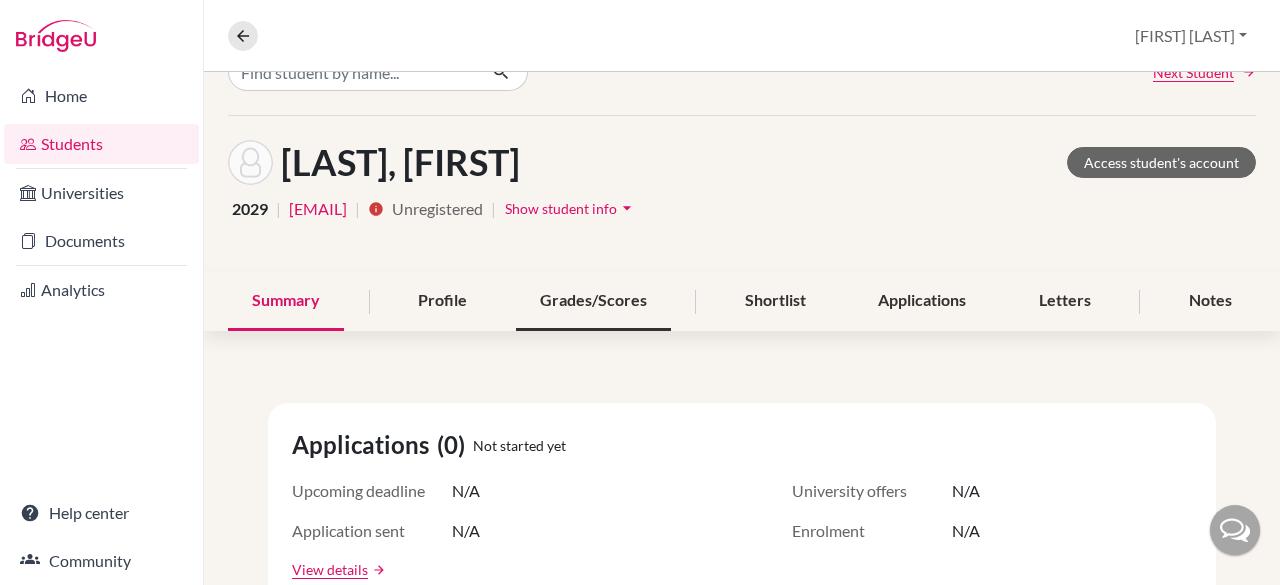 scroll, scrollTop: 44, scrollLeft: 0, axis: vertical 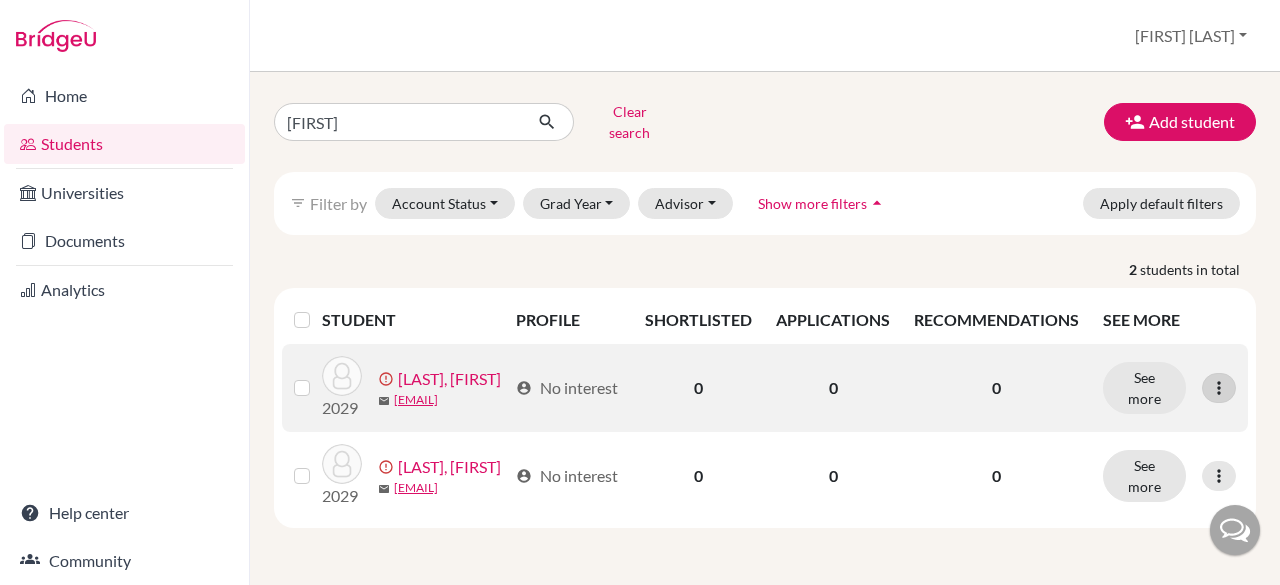 click at bounding box center (1219, 388) 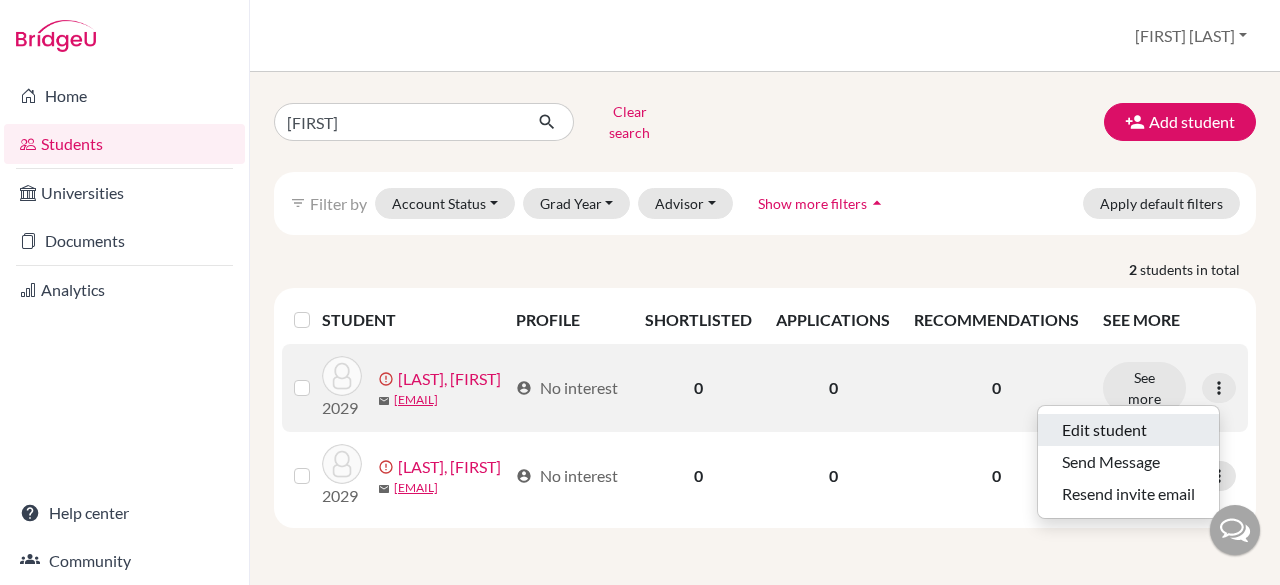 click on "Edit student" at bounding box center (1128, 430) 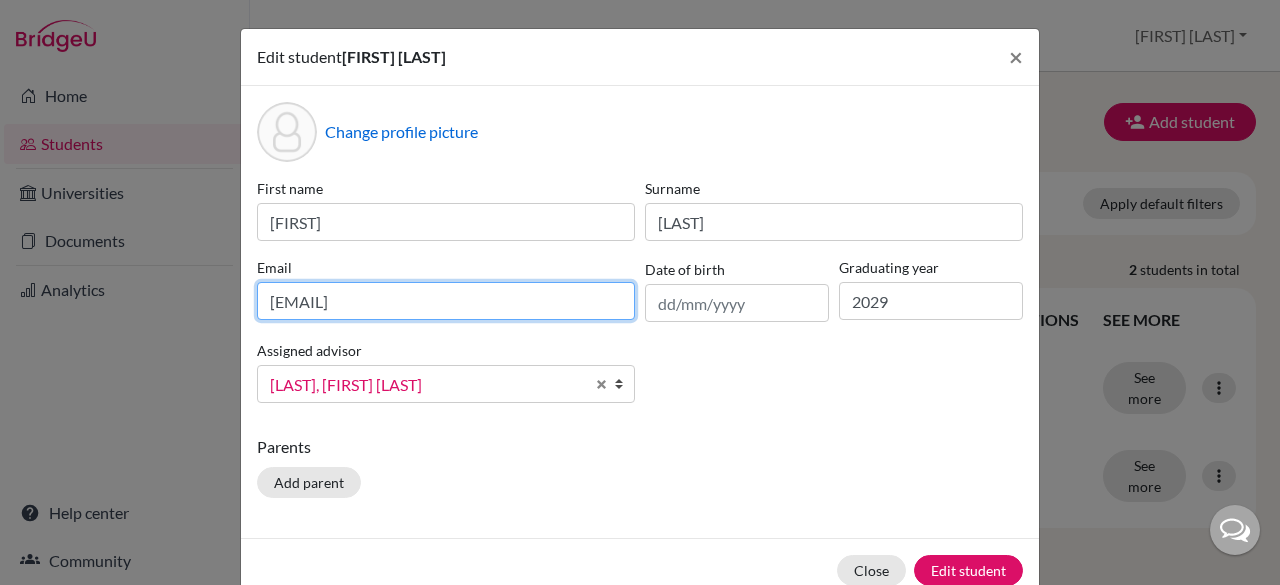 click on "[EMAIL]" at bounding box center [446, 301] 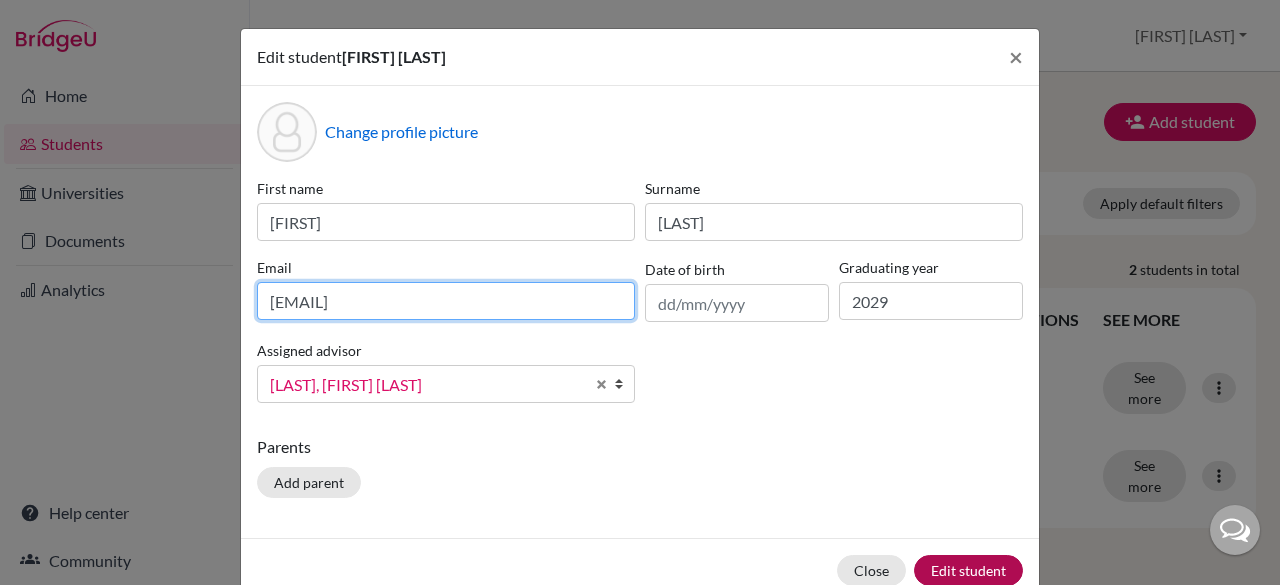 type on "[EMAIL]" 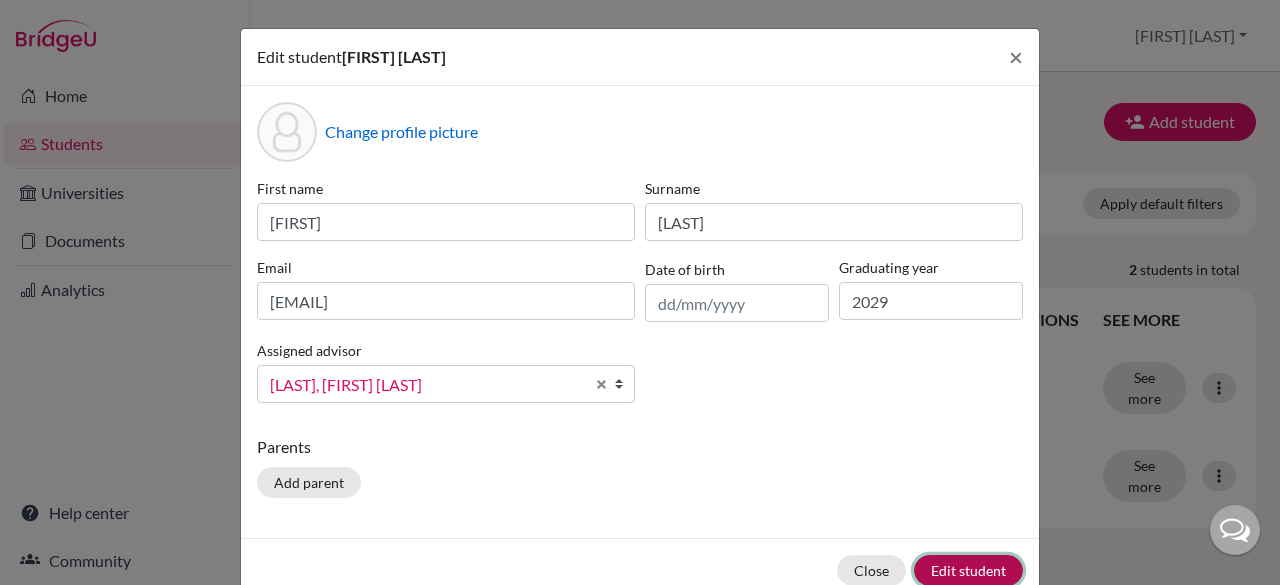 click on "Edit student" at bounding box center (968, 570) 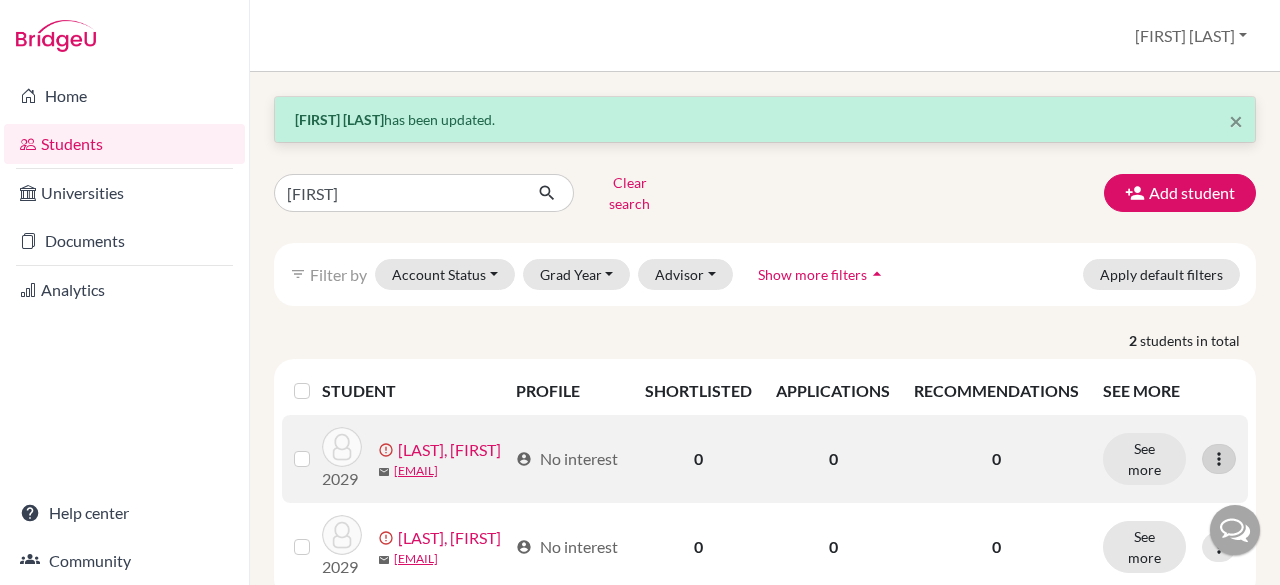 click at bounding box center [1219, 459] 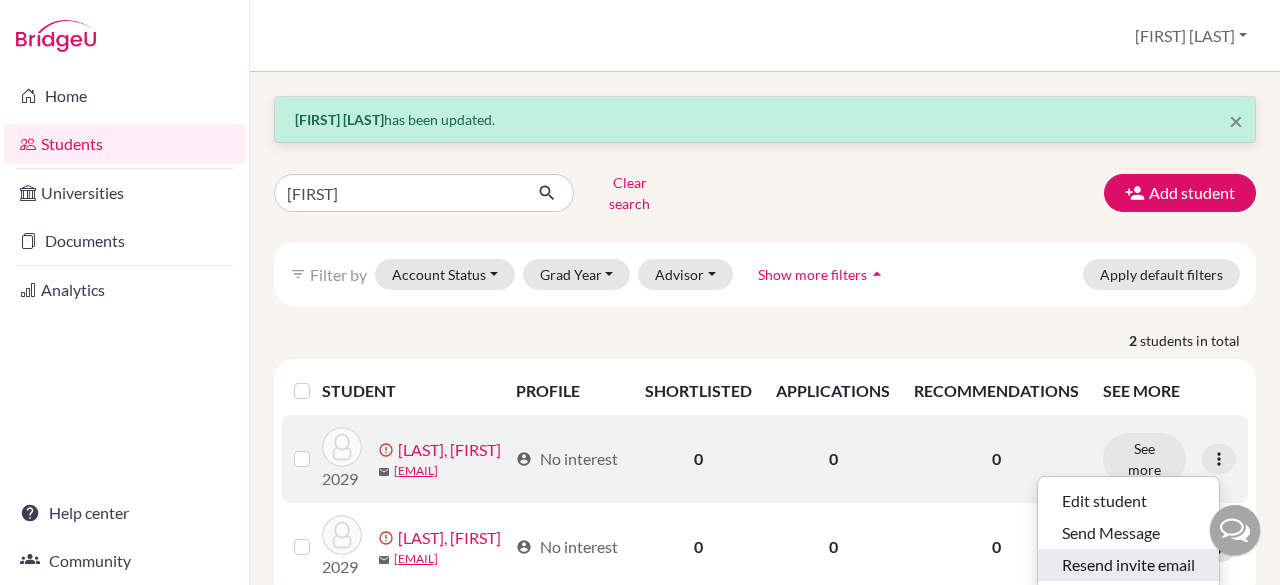 click on "Resend invite email" at bounding box center [1128, 565] 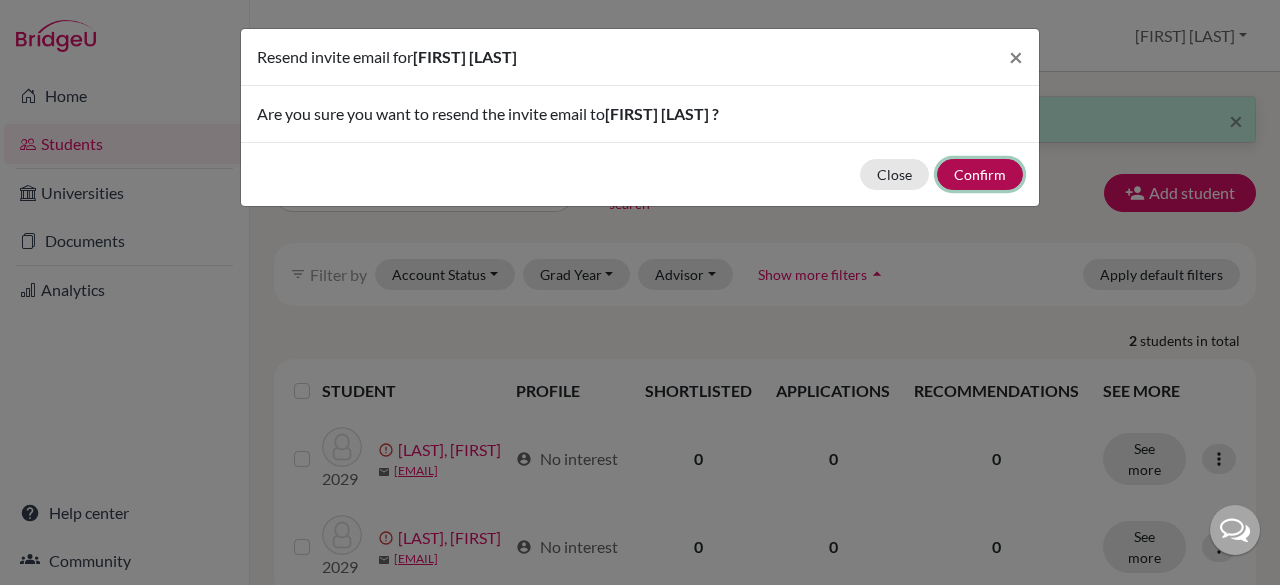 click on "Confirm" at bounding box center (980, 174) 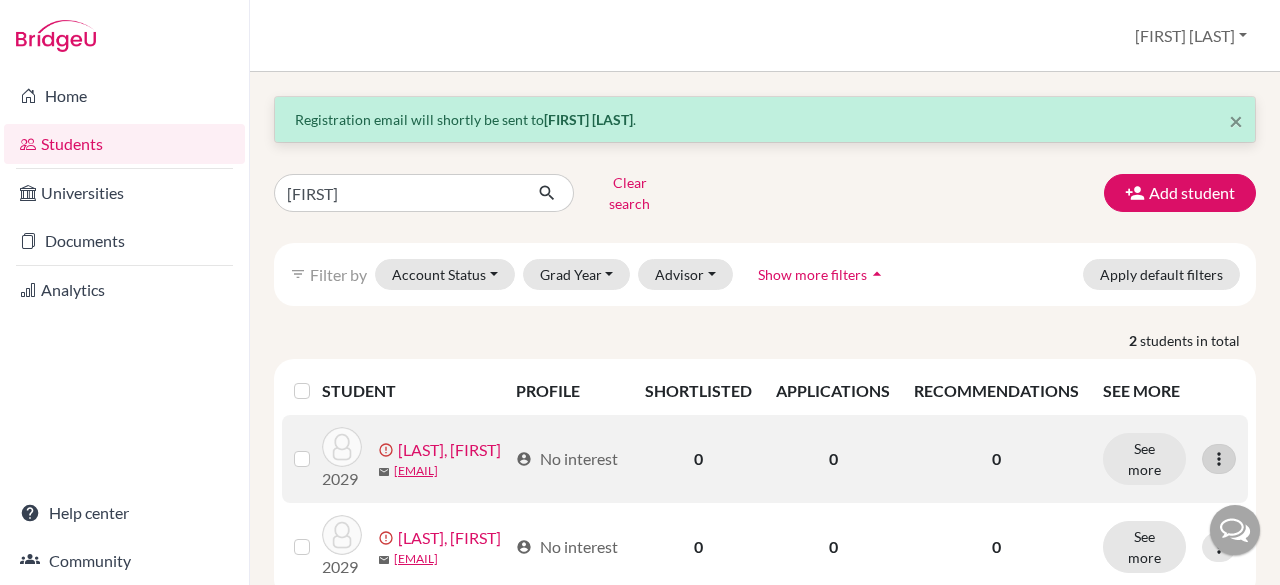 click at bounding box center [1219, 459] 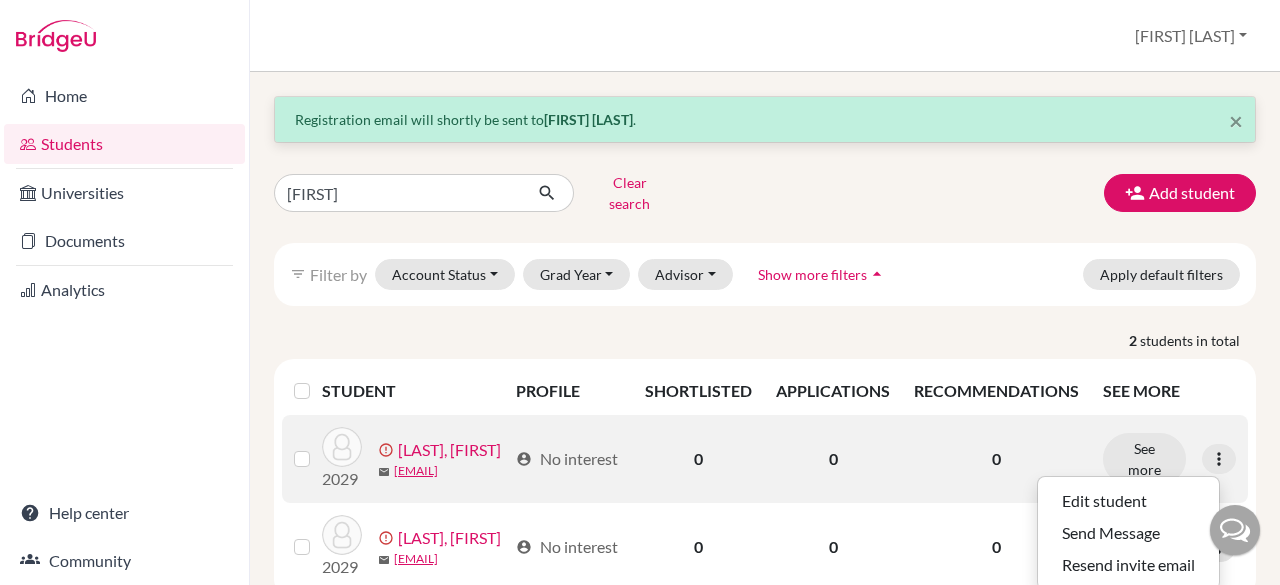 click at bounding box center [318, 447] 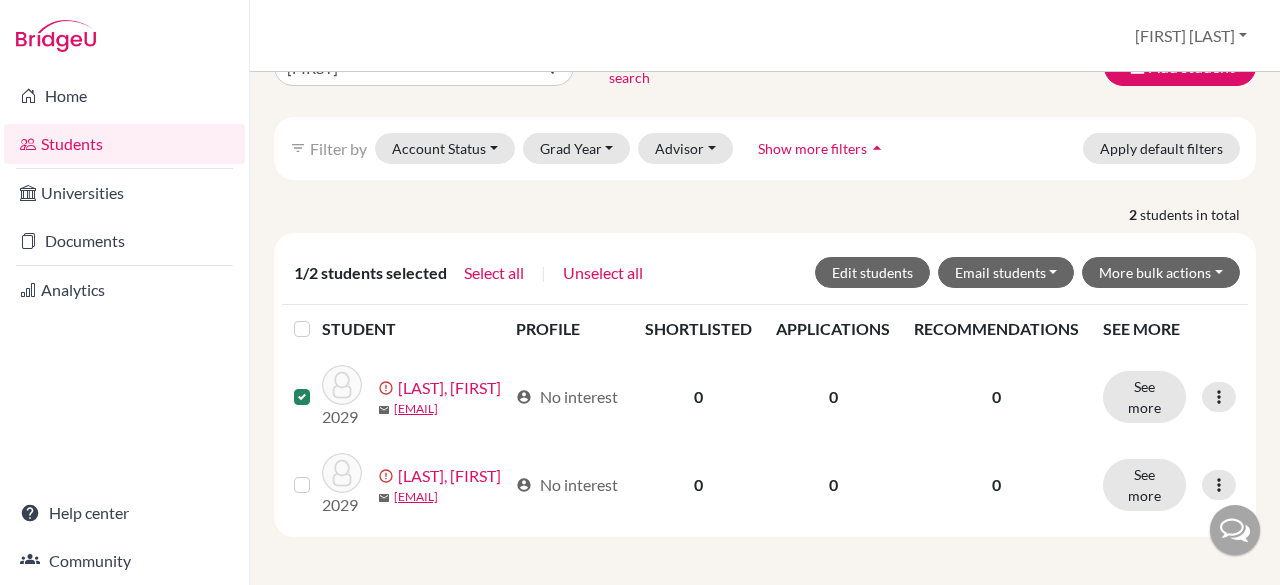 scroll, scrollTop: 0, scrollLeft: 0, axis: both 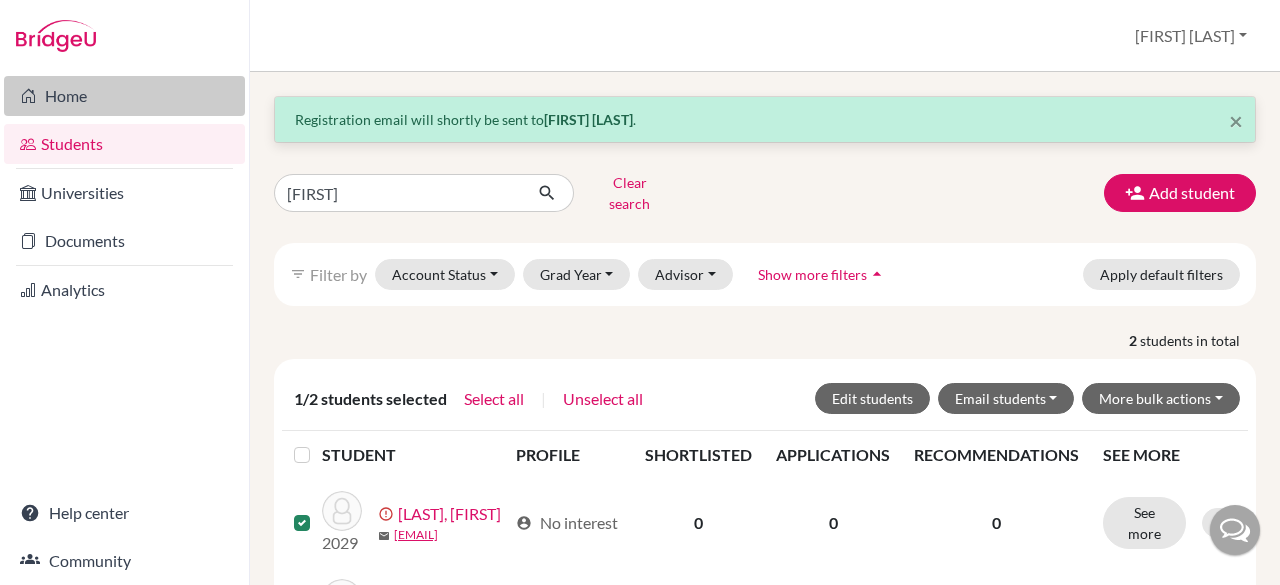 click on "Home" at bounding box center [124, 96] 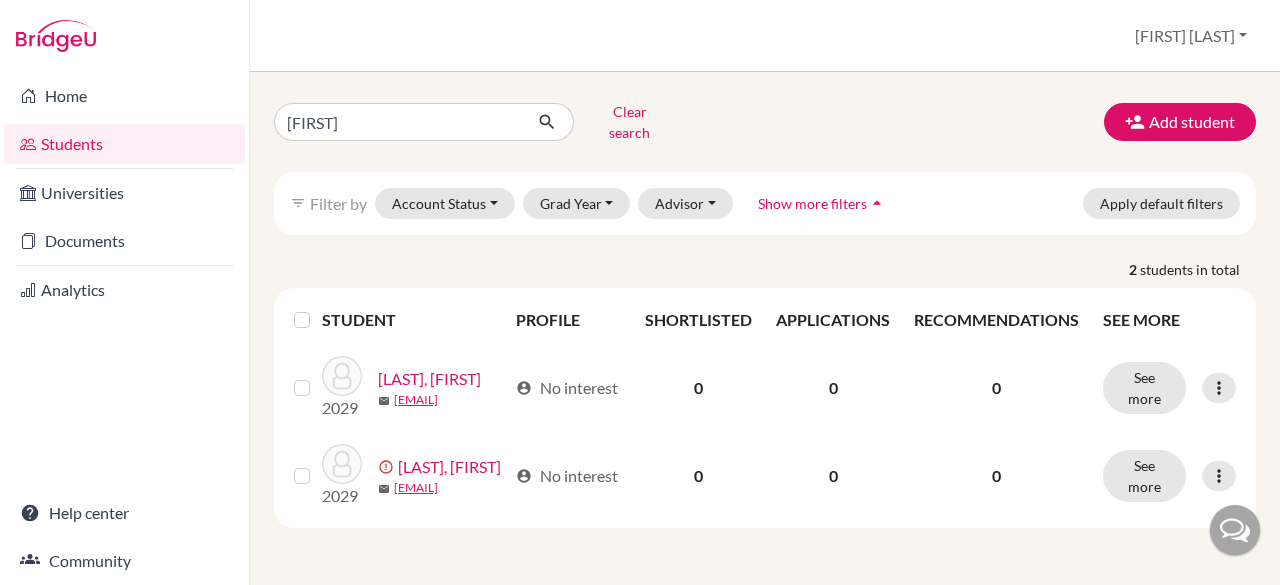 scroll, scrollTop: 0, scrollLeft: 0, axis: both 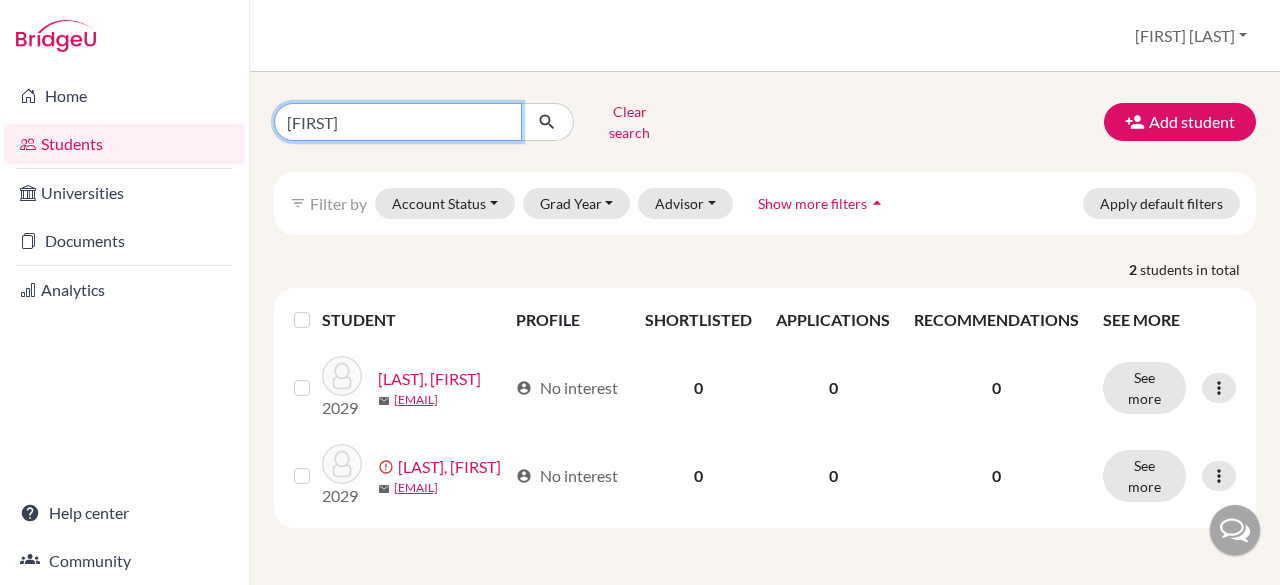 click on "[FIRST]" at bounding box center [398, 122] 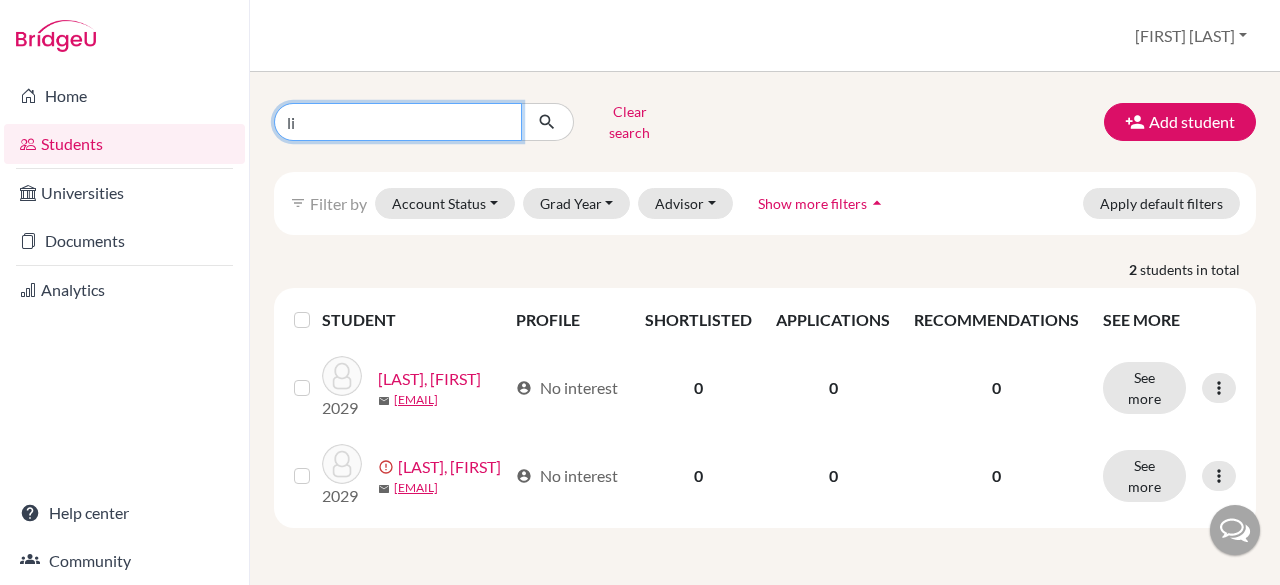 type on "l" 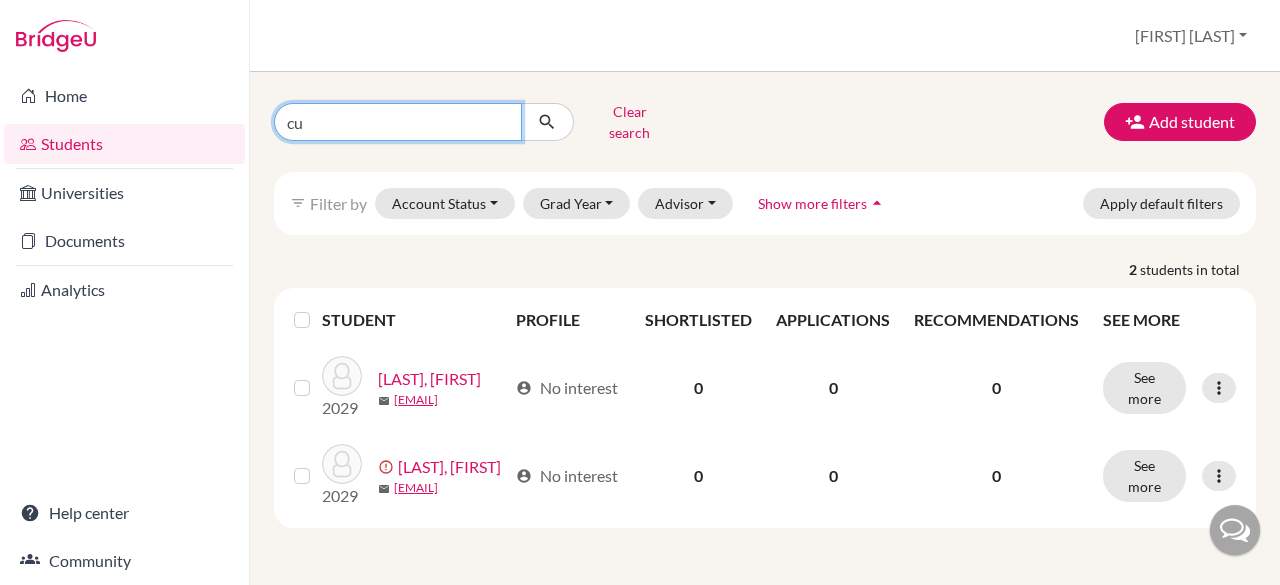type on "cut" 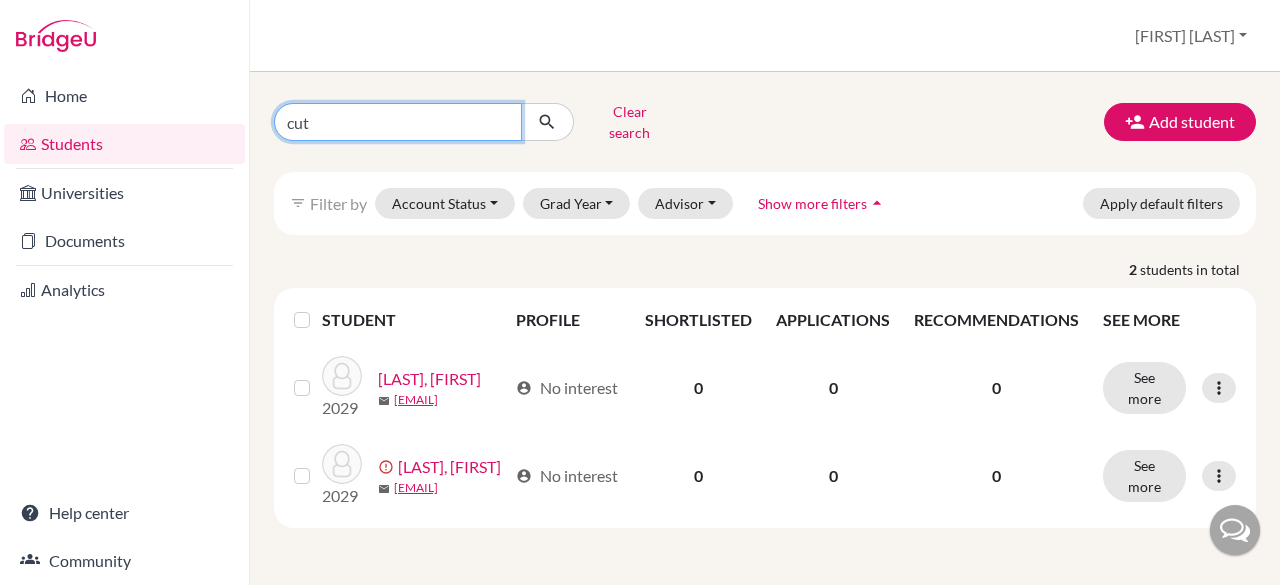 click at bounding box center (547, 122) 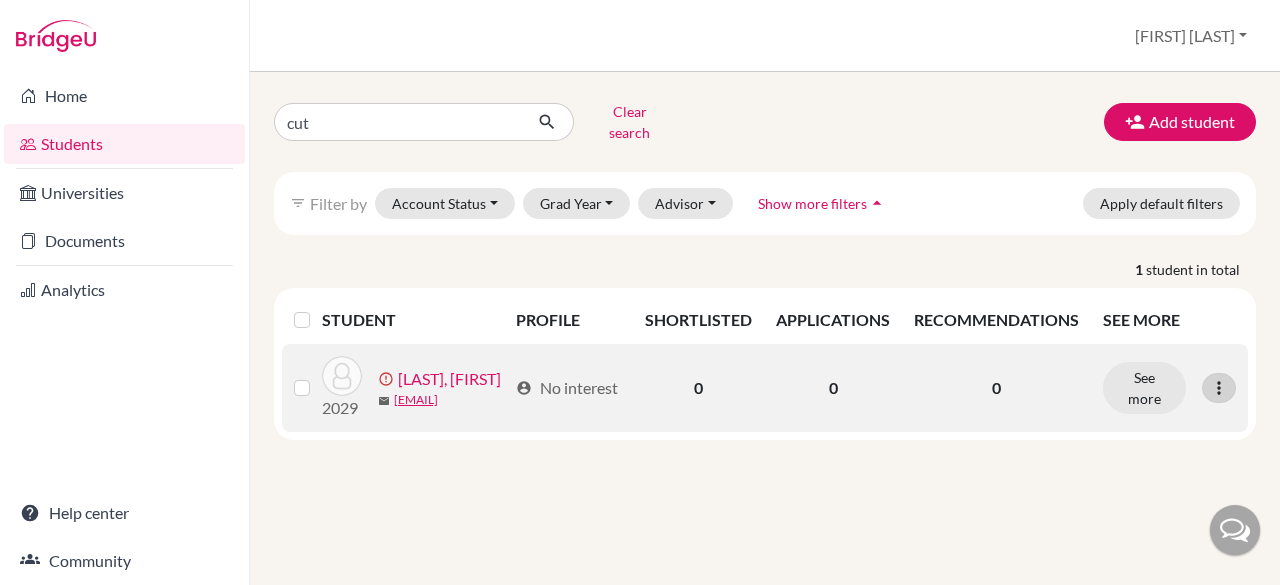 click at bounding box center [1219, 388] 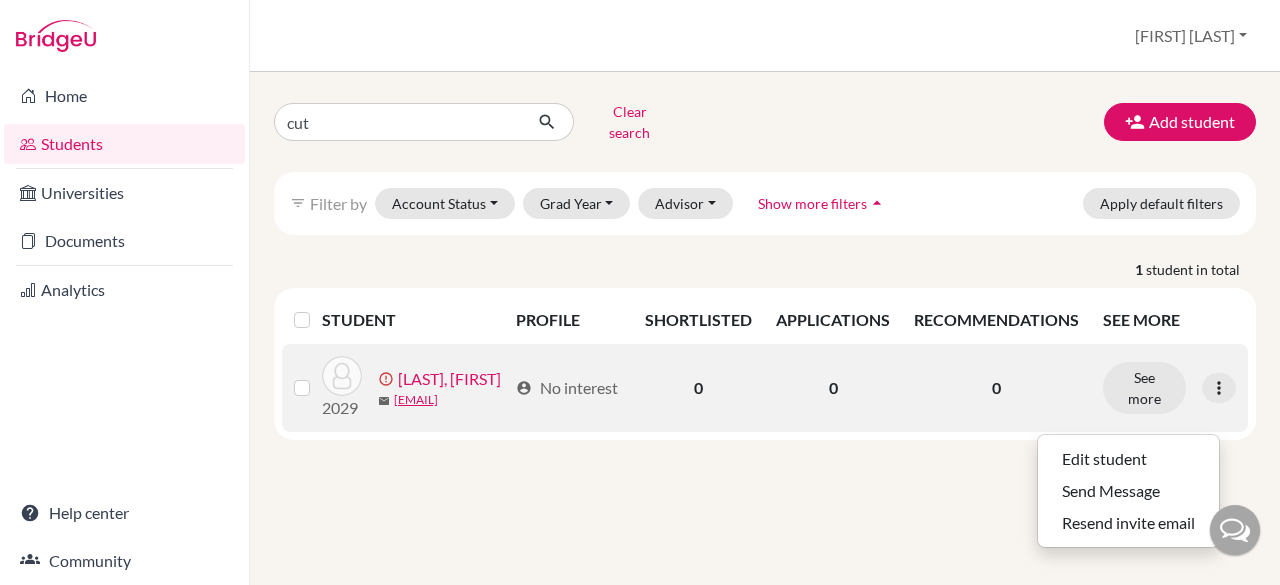 click on "KHANSA SONIA FAZILA, CUT" at bounding box center (449, 379) 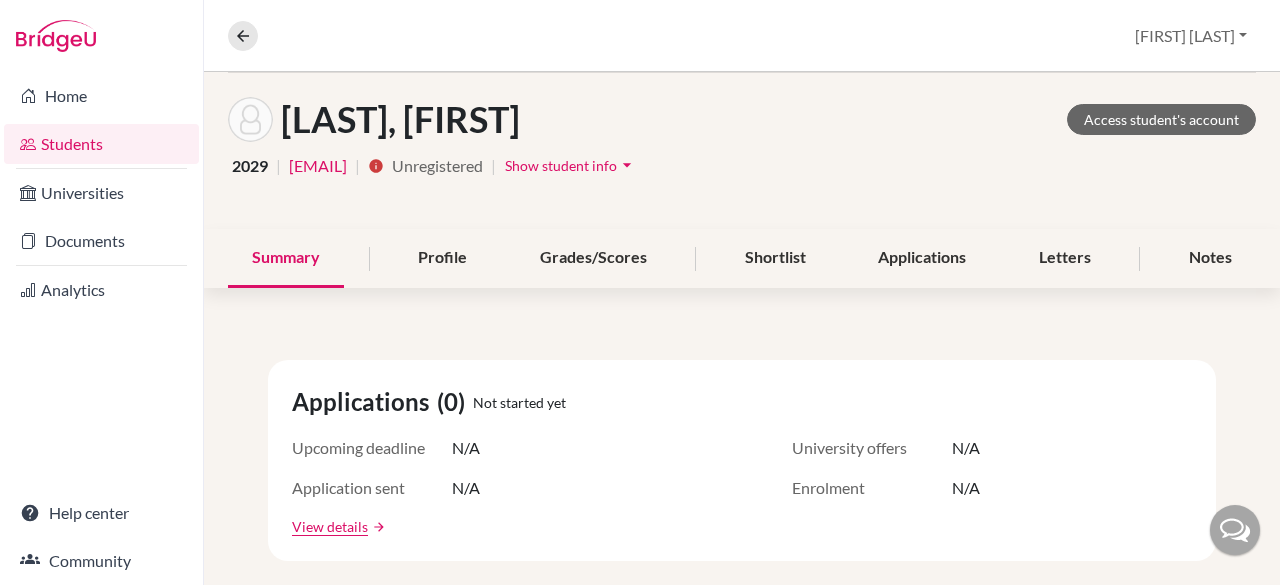 scroll, scrollTop: 58, scrollLeft: 0, axis: vertical 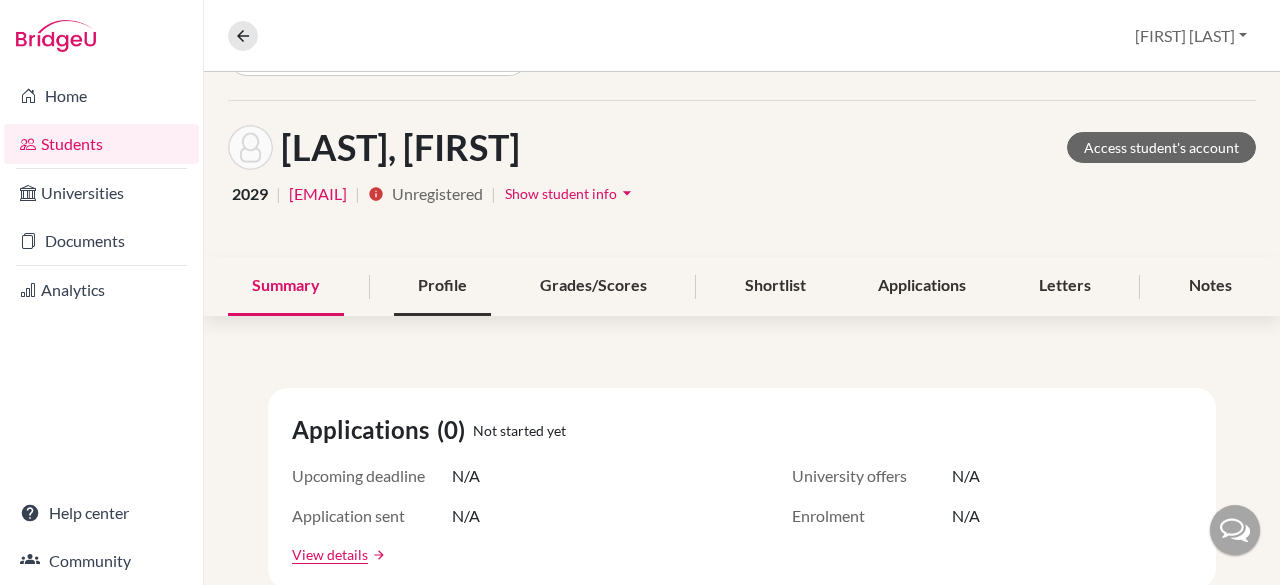 click on "Profile" at bounding box center (442, 286) 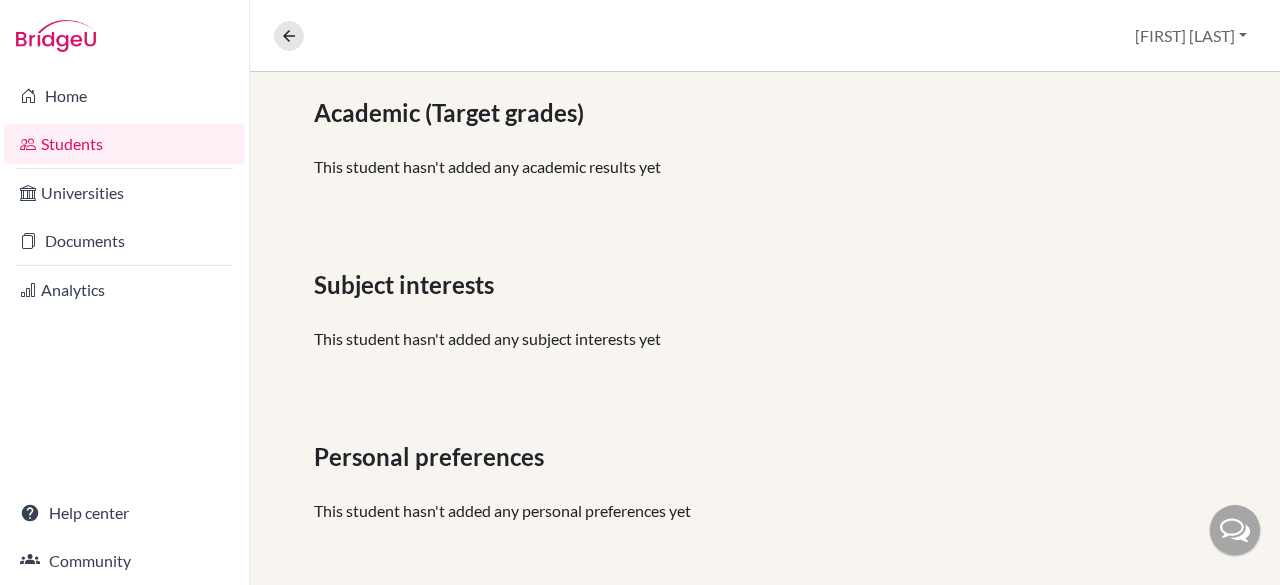 scroll, scrollTop: 0, scrollLeft: 0, axis: both 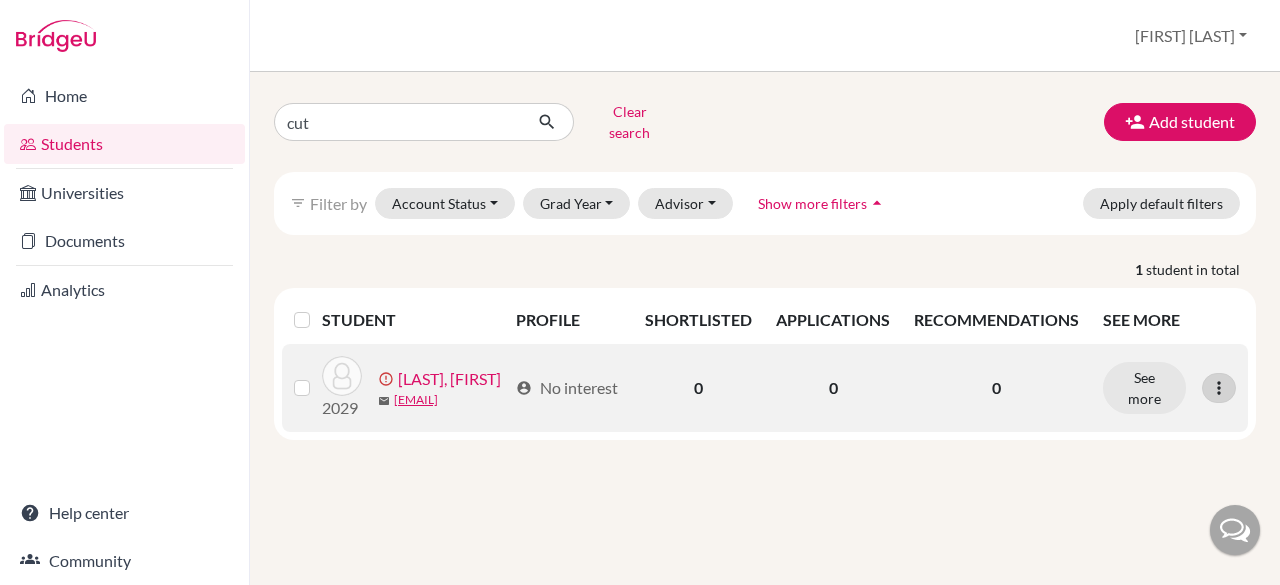 click at bounding box center (1219, 388) 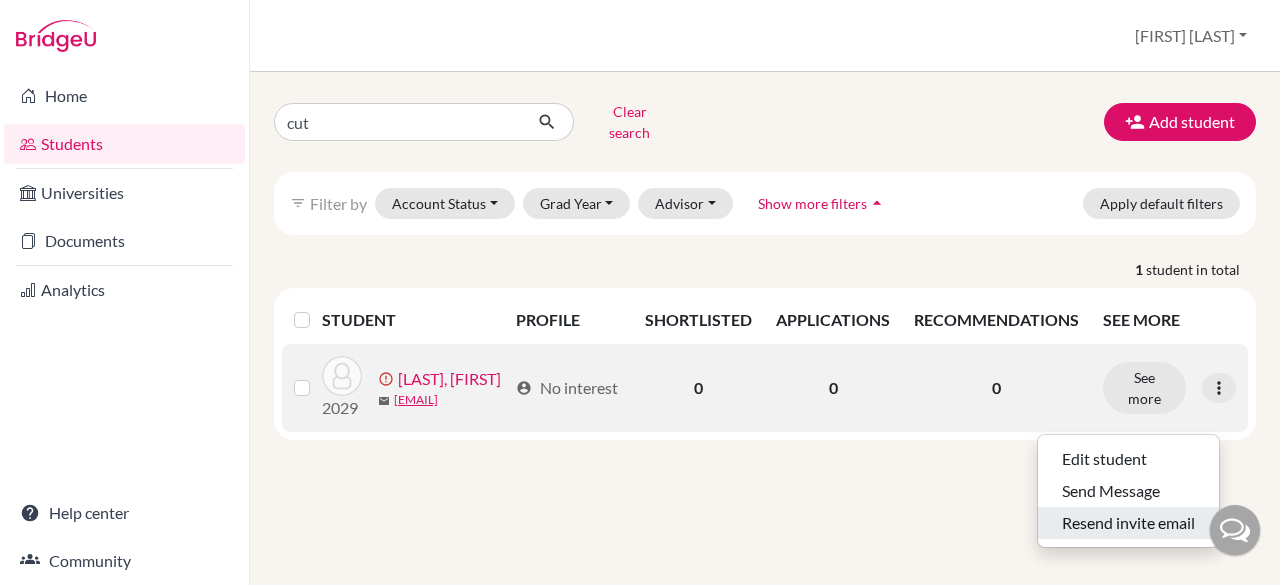 click on "Resend invite email" at bounding box center (1128, 523) 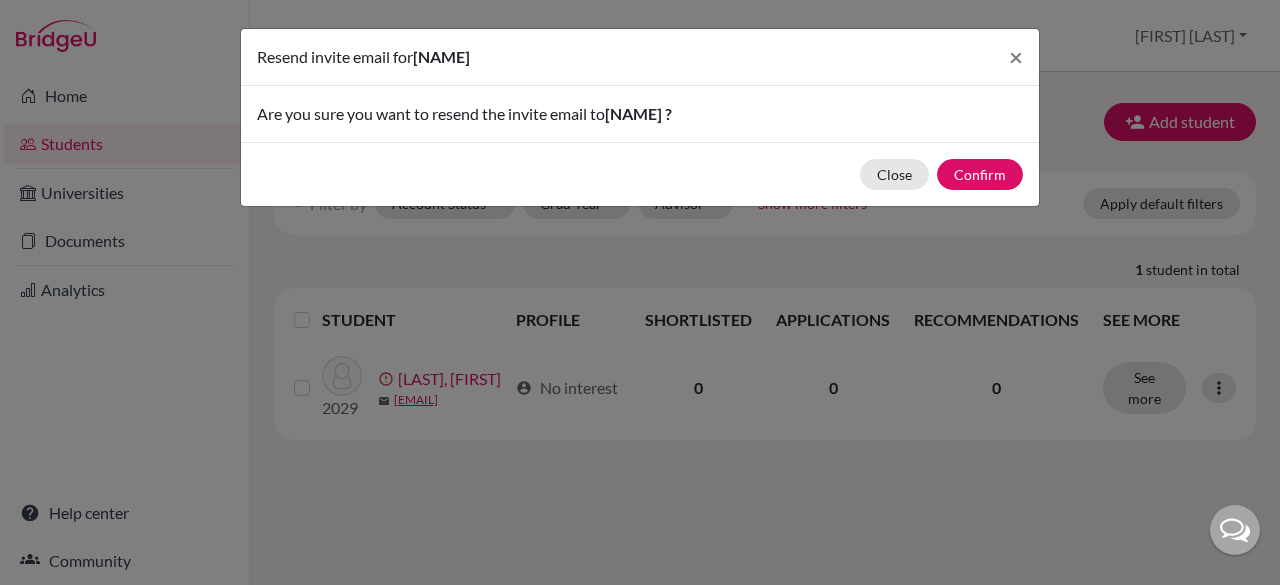 click on "Close Confirm" at bounding box center [640, 174] 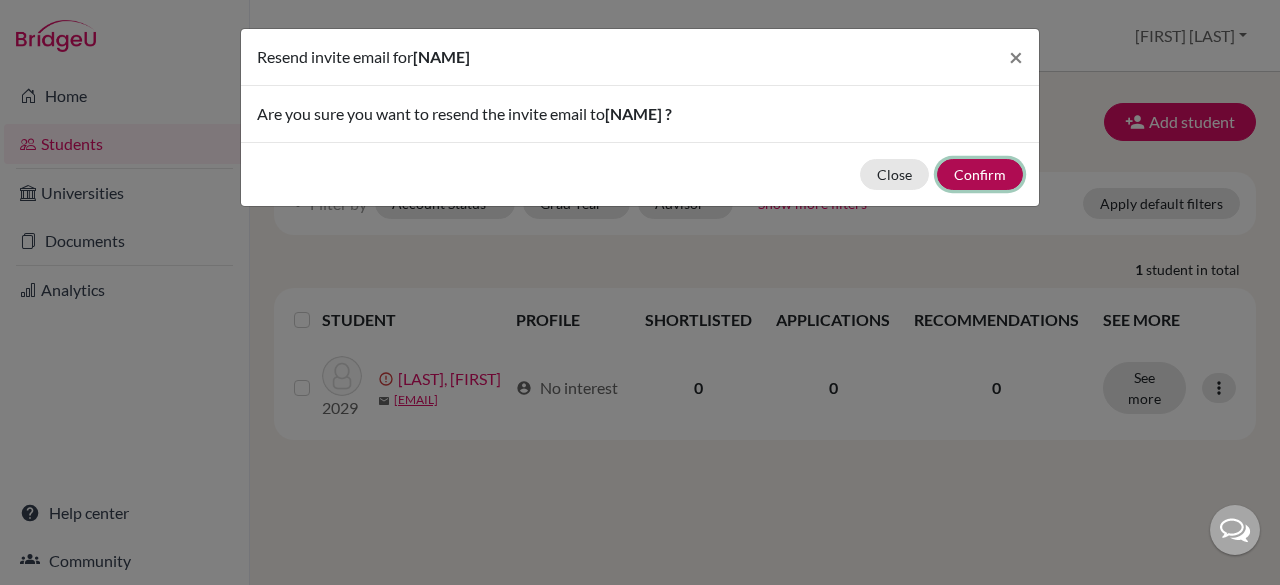 click on "Confirm" at bounding box center (980, 174) 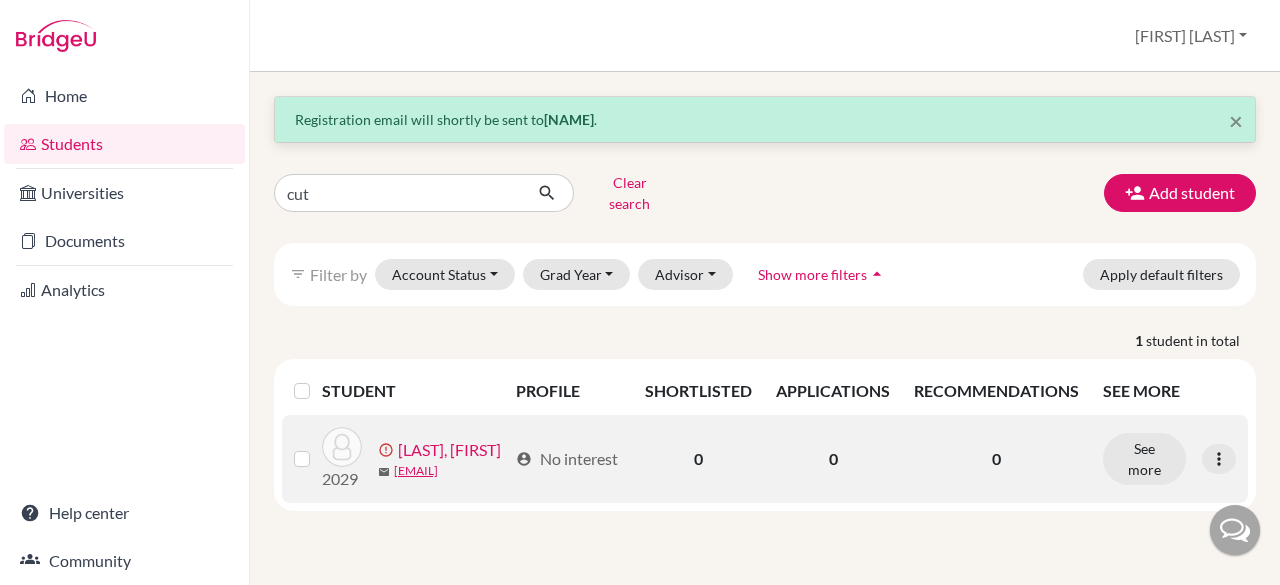 click on "KHANSA SONIA FAZILA, CUT" at bounding box center (449, 450) 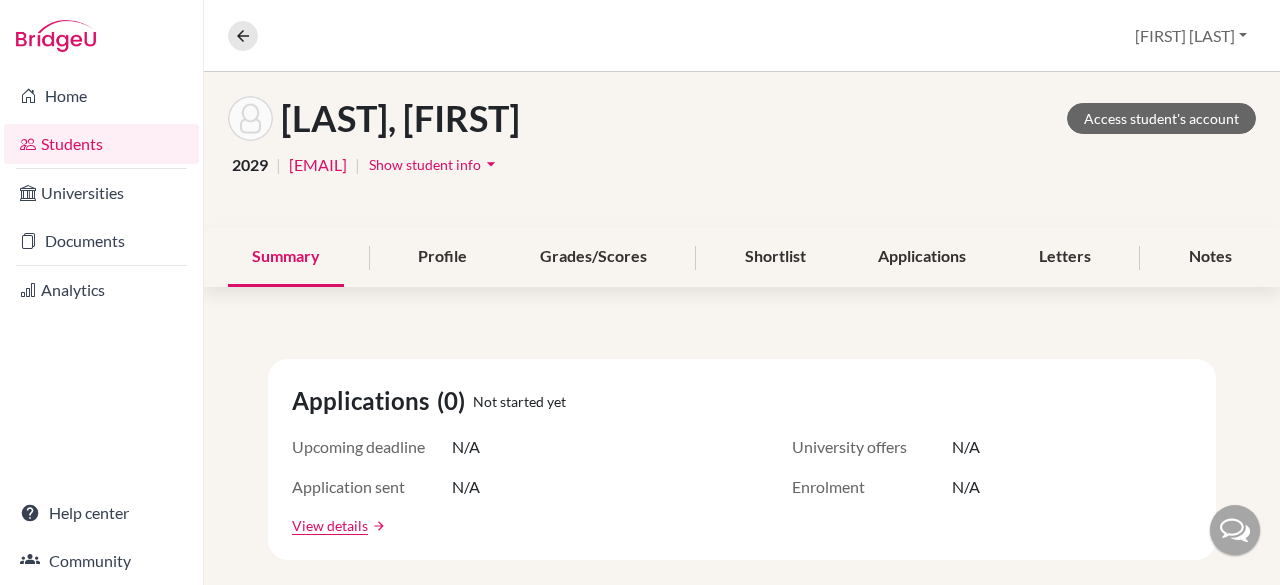 scroll, scrollTop: 87, scrollLeft: 0, axis: vertical 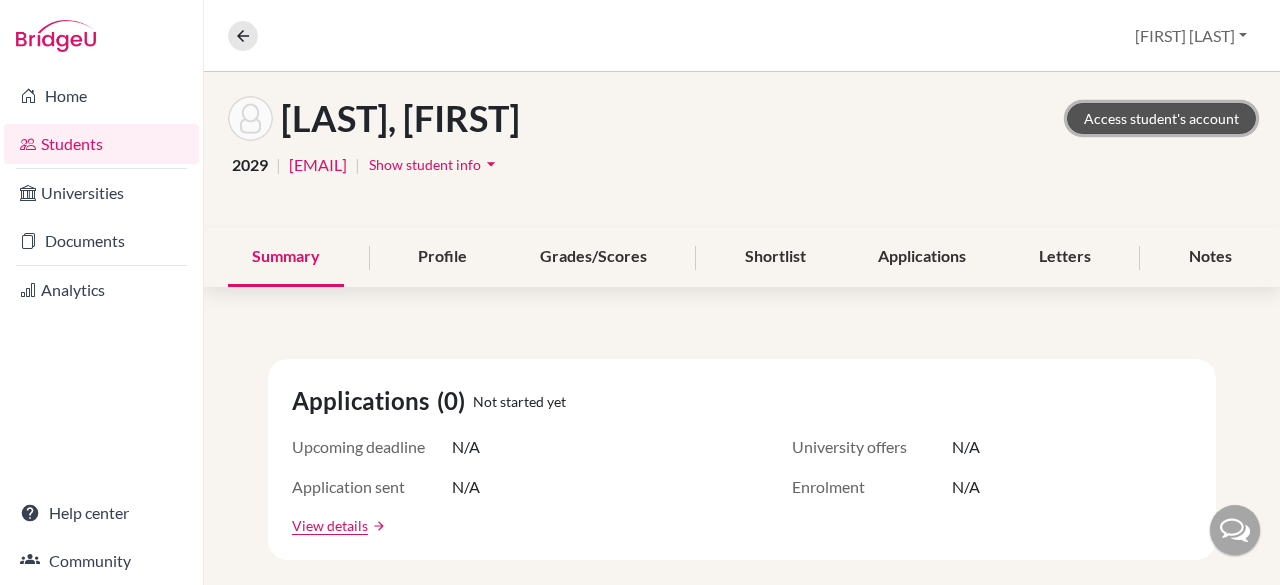 click on "Access student's account" at bounding box center [1161, 118] 